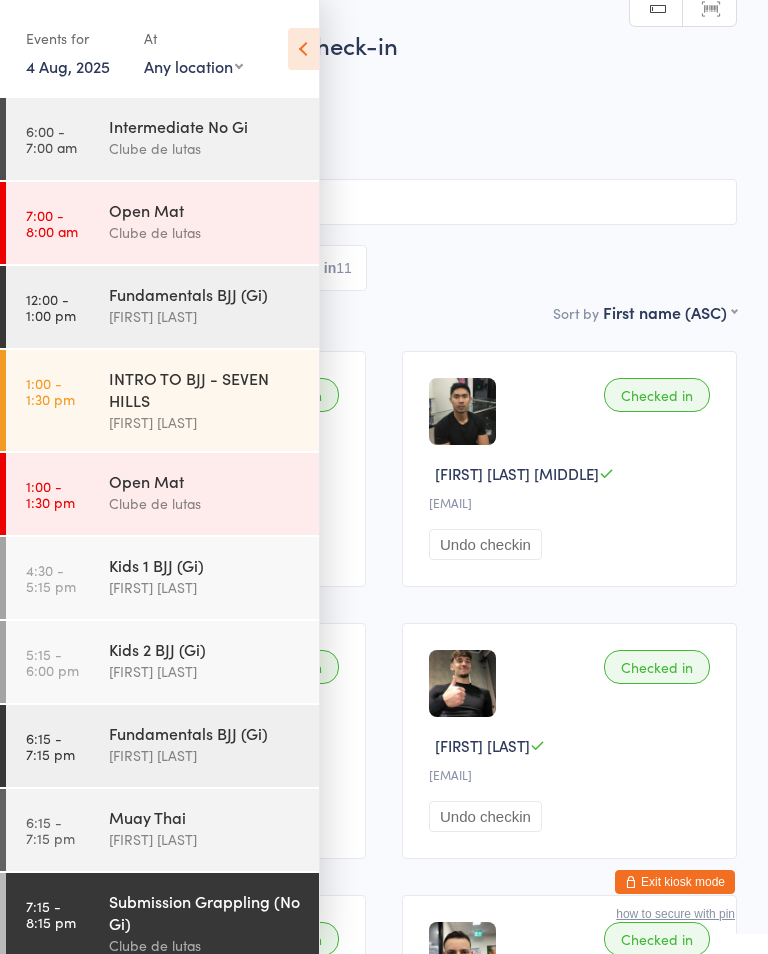 scroll, scrollTop: 0, scrollLeft: 0, axis: both 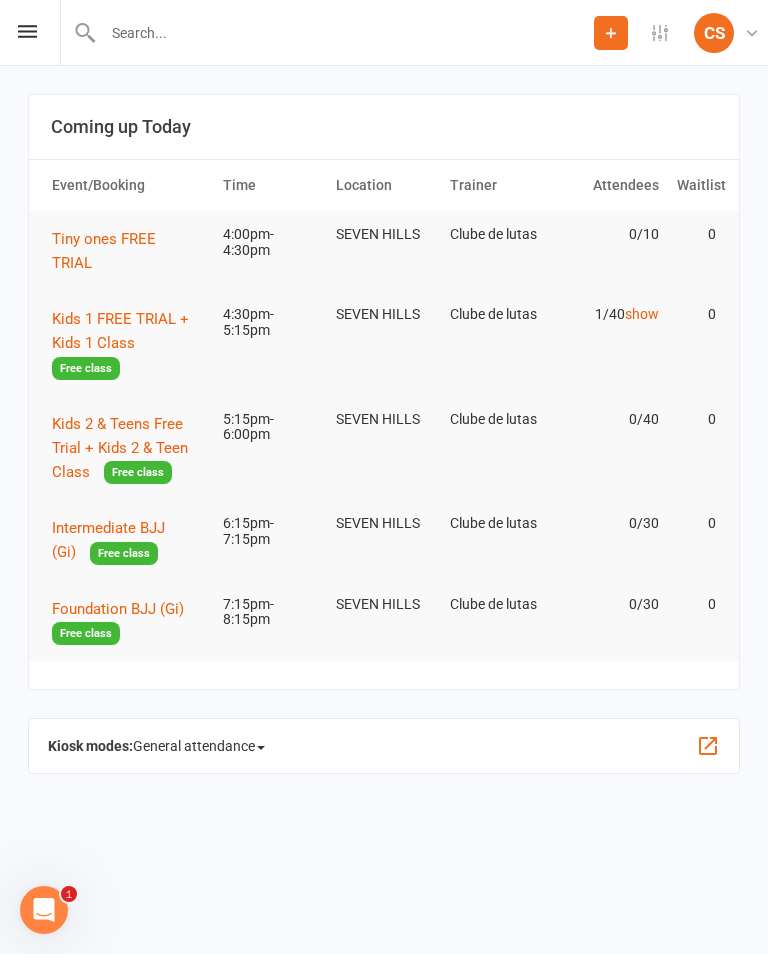 click on "show" at bounding box center [642, 314] 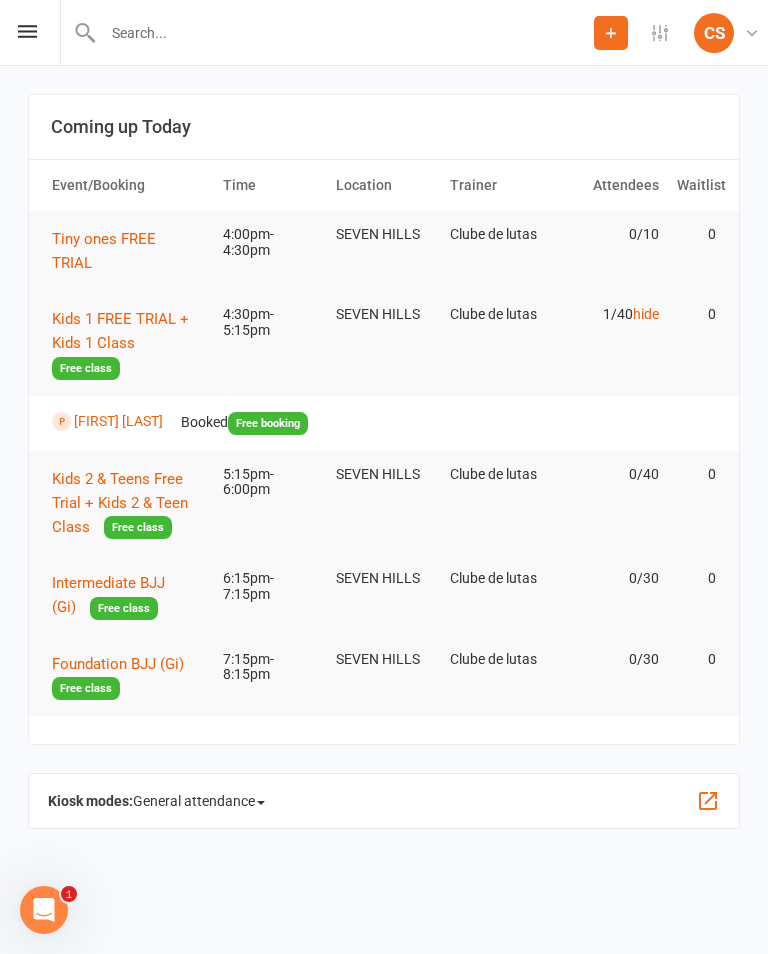 click on "[FIRST] [LAST]" at bounding box center (118, 421) 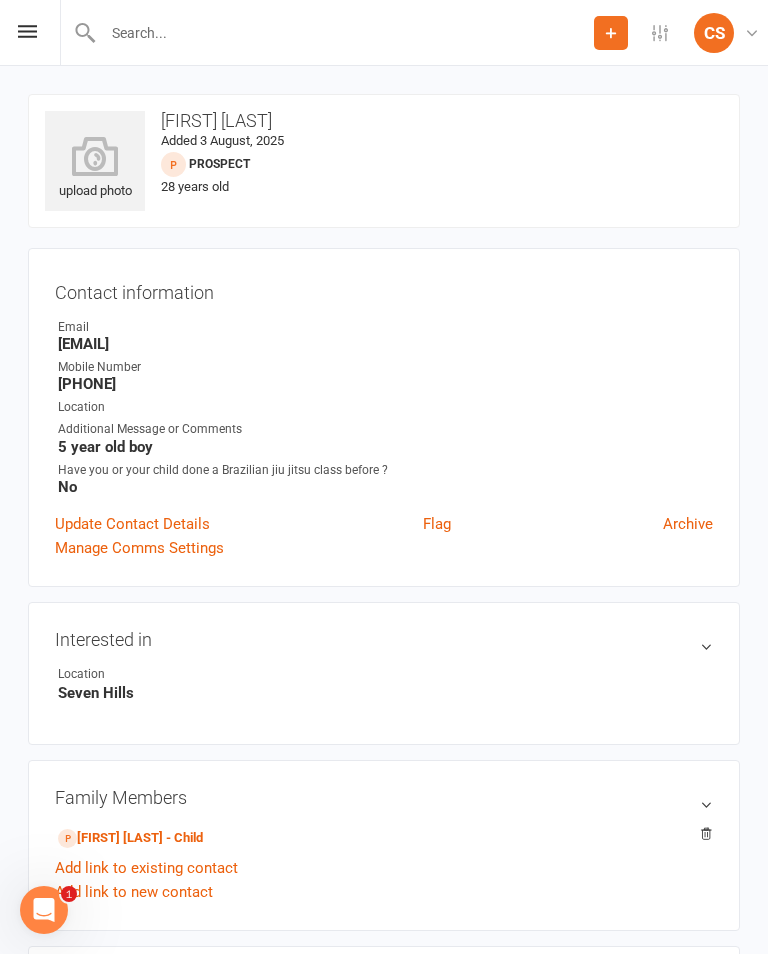 click on "Update Contact Details" at bounding box center (132, 524) 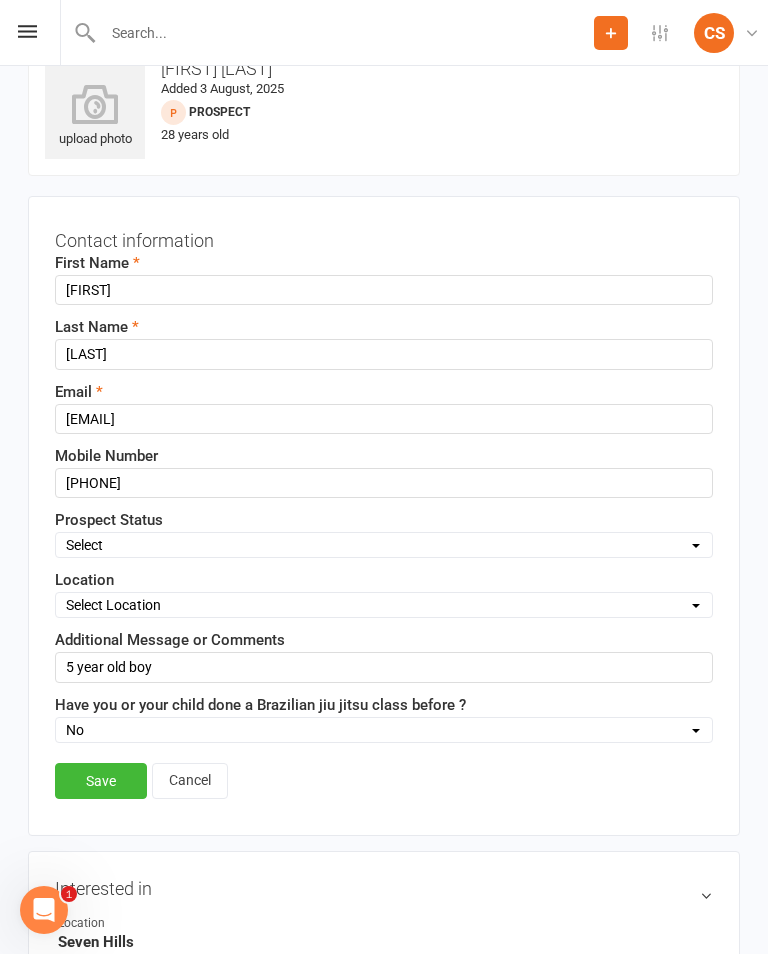 scroll, scrollTop: 51, scrollLeft: 0, axis: vertical 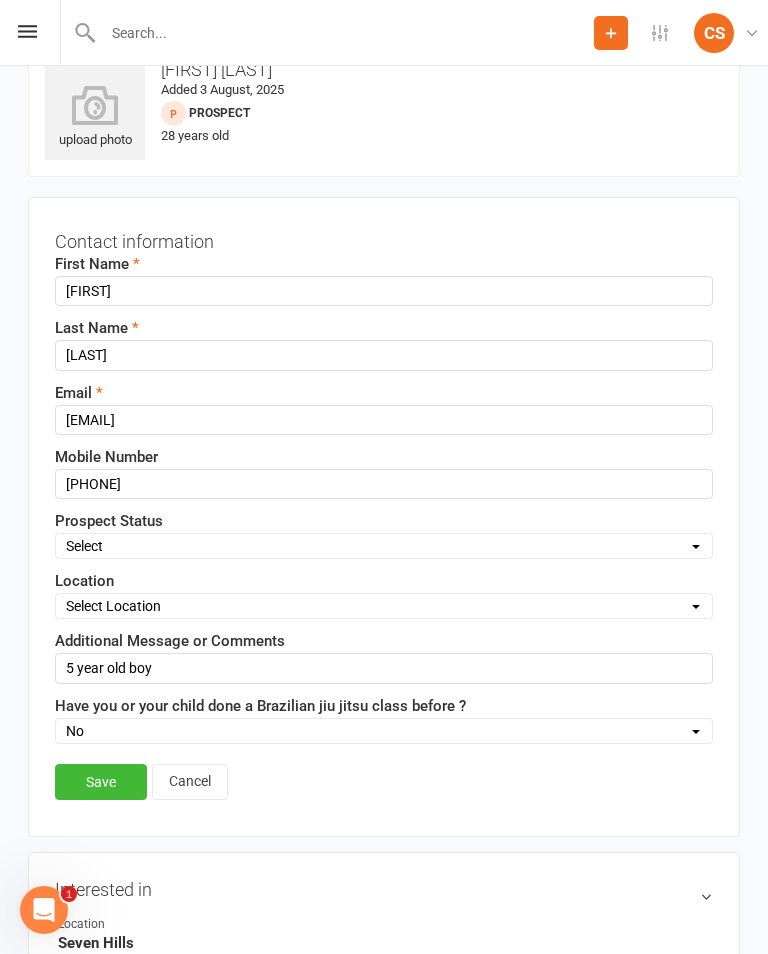click on "Select Pre trial Pre trial - ADULTS Pre trial - INTRO Pre trial - KIDS IN TRIAL Follow-up Call Prospect Follow-up Call Trial Kids and Youth Program Jiu Jitsu Intro Class Jiu Jitsu Program Women's Jiu Jitsu / Self defence School Holiday Program Workshops and Seminars Local schools Casual Prospect NDIS Providers Schools - Toongabie Schools - Kings Langley Schools - Model Farm Schools - Winston heights and Crestwood Local Schools Rouse hill Rouse hill Foundation Open day  After school care  Kaizen newsletter Pop up shop Member of another location Womens Only Enquiry Kids Muay Thai Enquiry Follow Up Missed Trial" at bounding box center (384, 546) 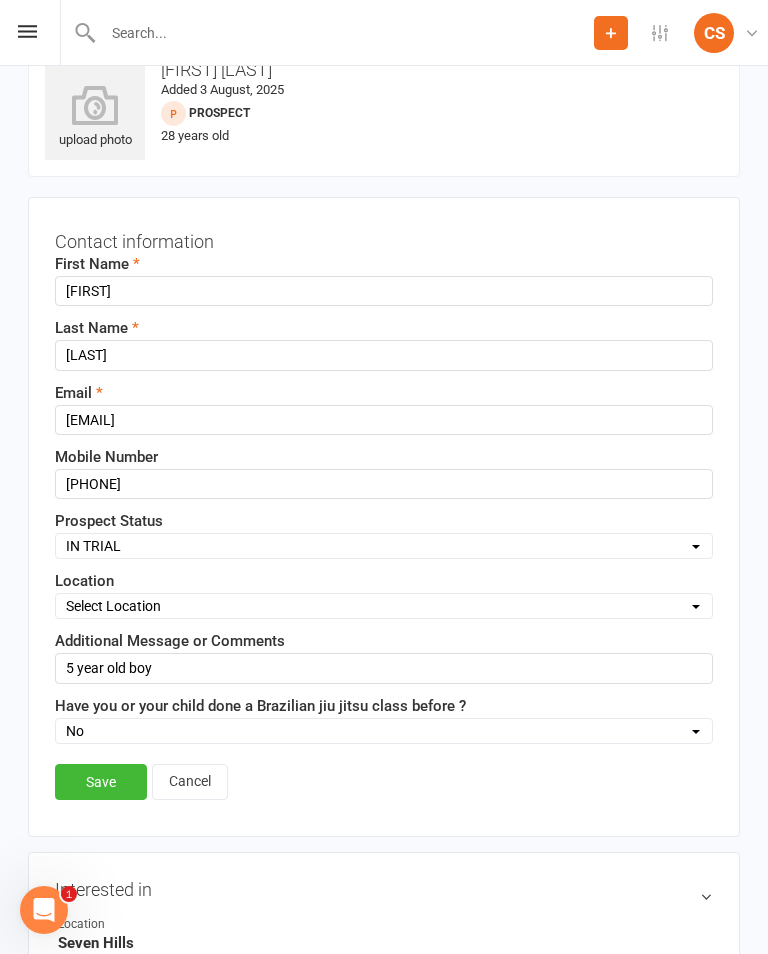 click on "Save" at bounding box center [101, 782] 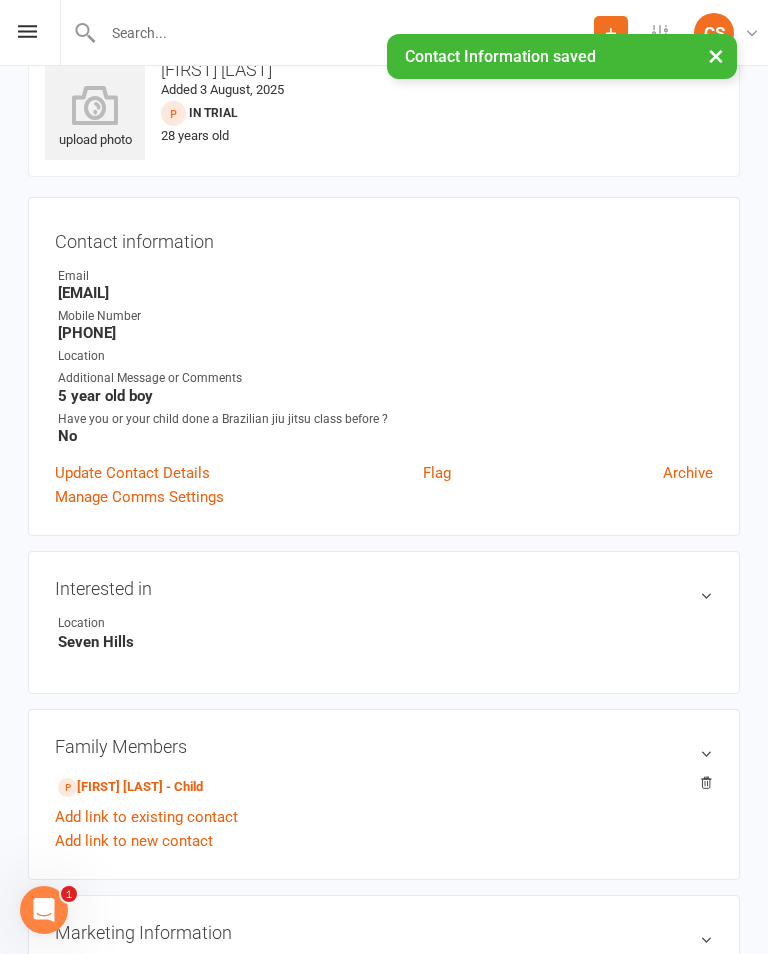 click at bounding box center [27, 31] 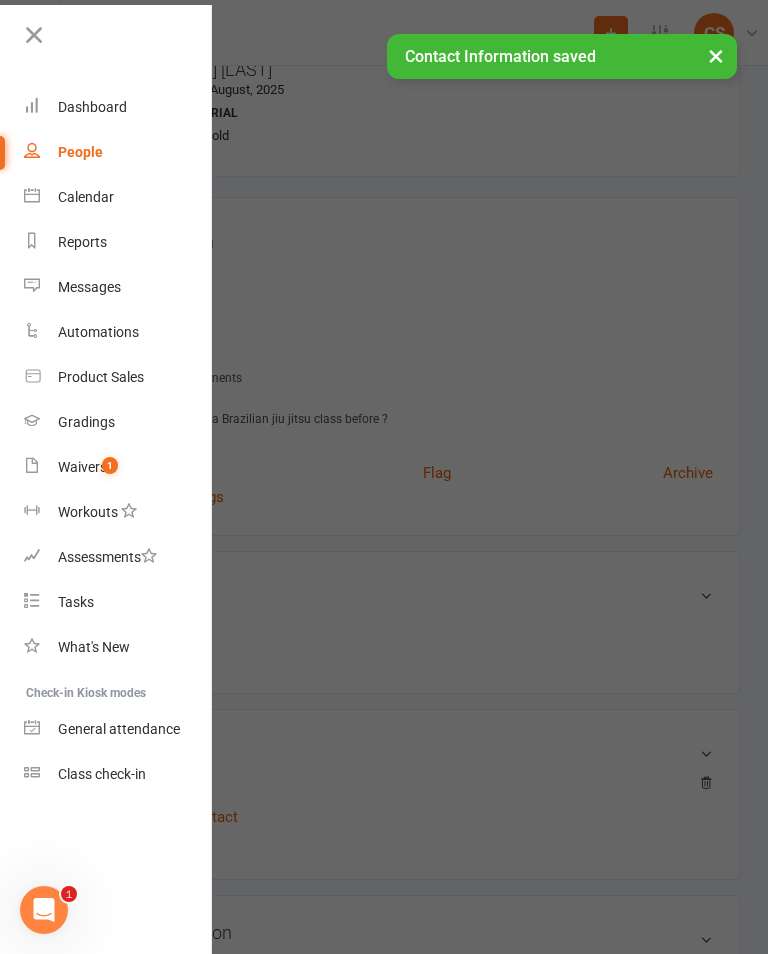 click on "Calendar" at bounding box center (86, 197) 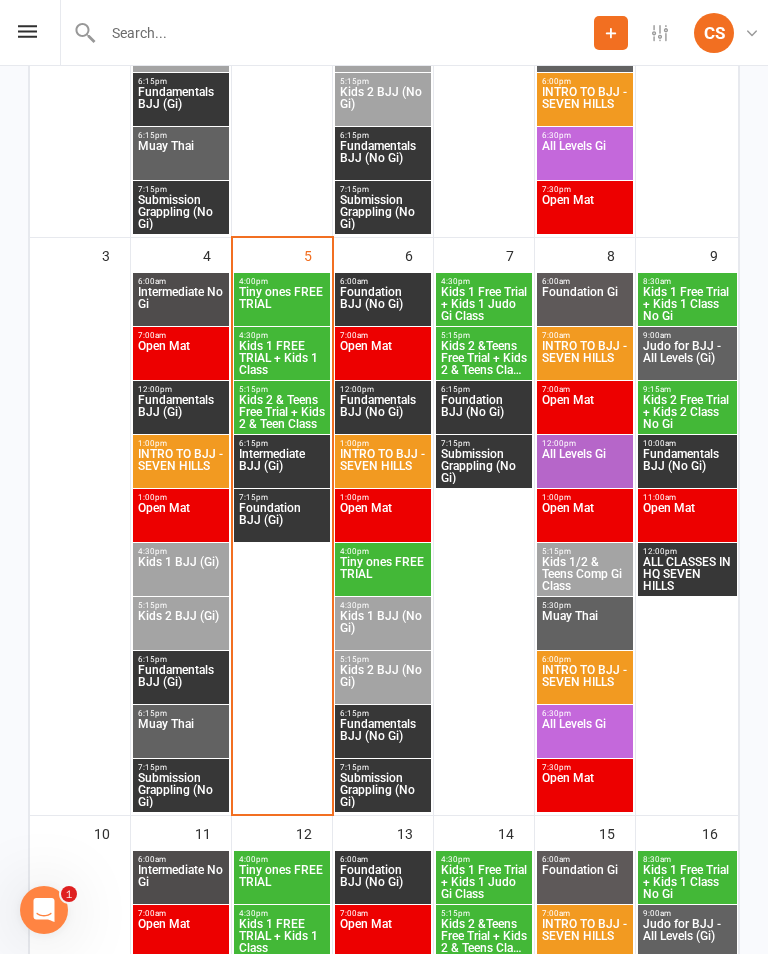 scroll, scrollTop: 784, scrollLeft: 0, axis: vertical 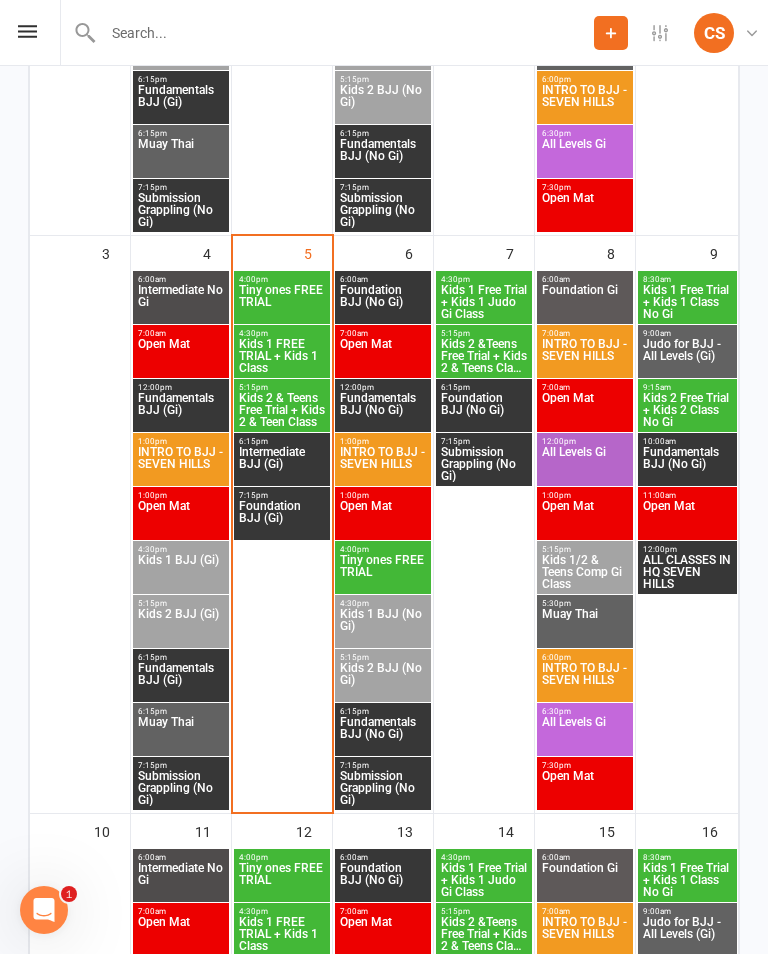 click on "Tiny ones FREE TRIAL" at bounding box center (282, 302) 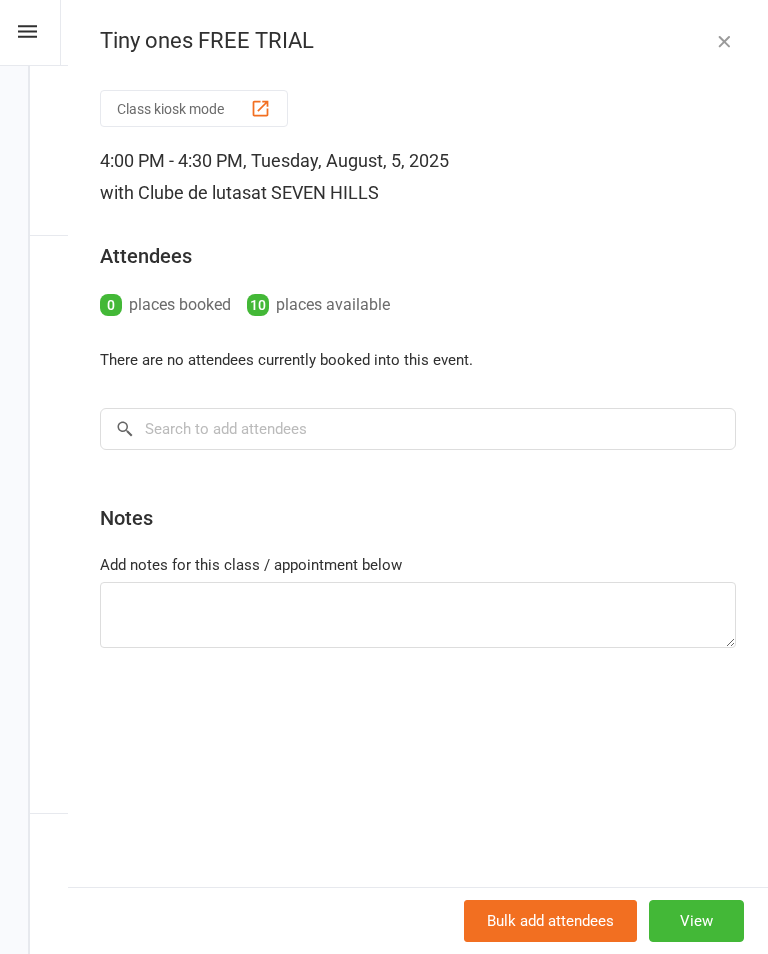 click on "Class kiosk mode" at bounding box center [194, 108] 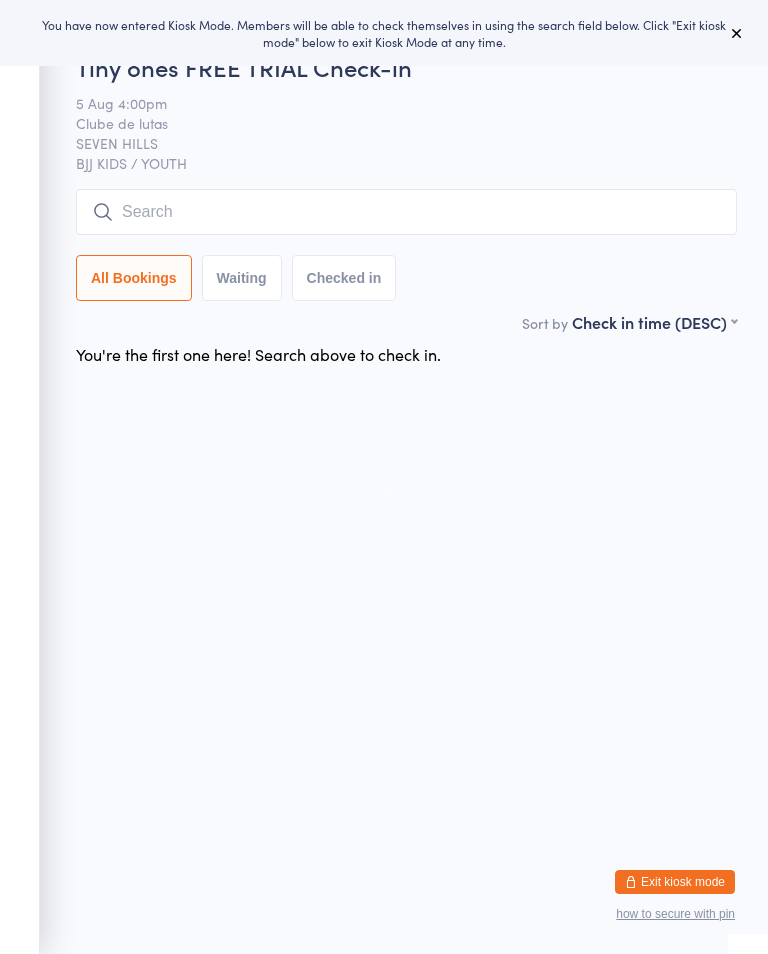 scroll, scrollTop: 0, scrollLeft: 0, axis: both 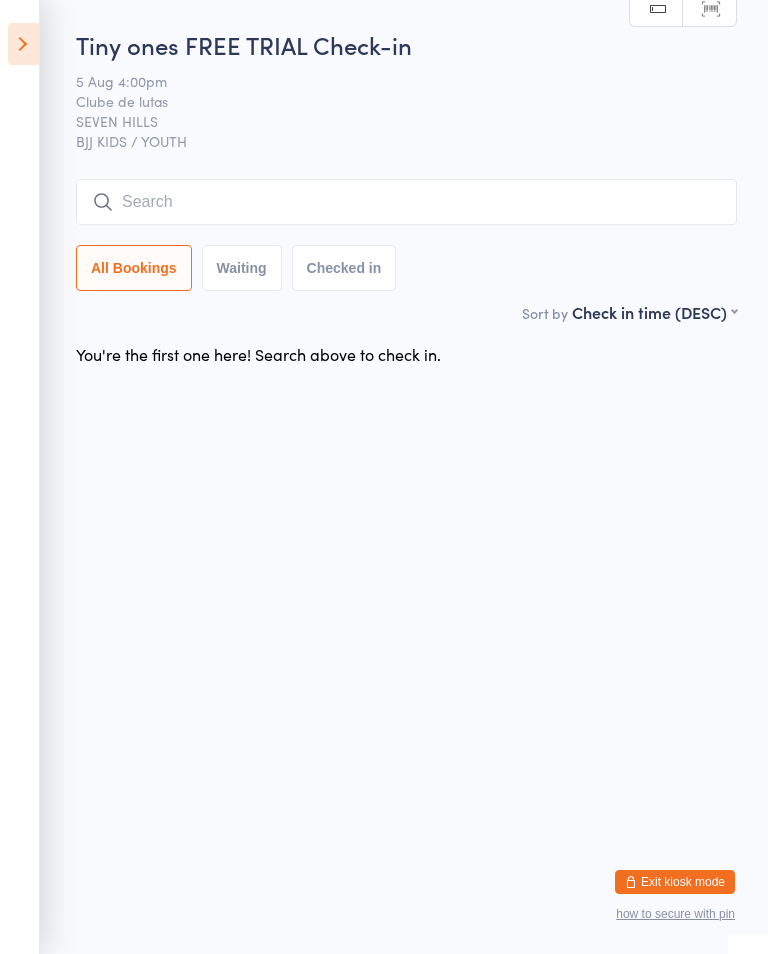 click at bounding box center (23, 44) 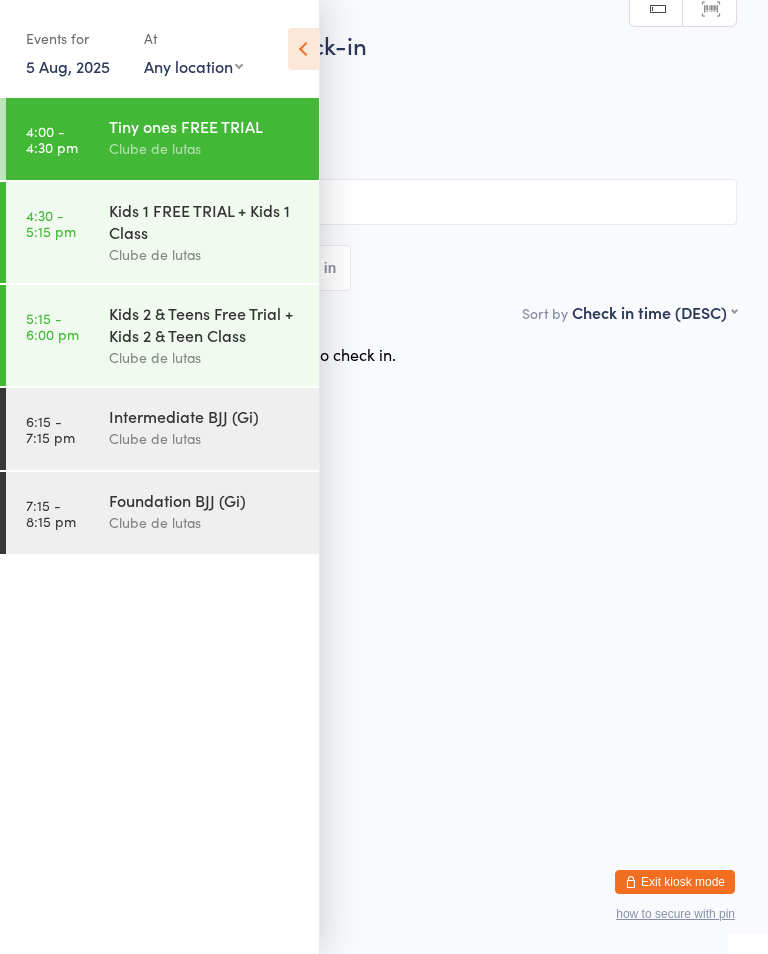 click on "4:00 - 4:30 pm Tiny ones FREE TRIAL Clube de lutas" at bounding box center (162, 139) 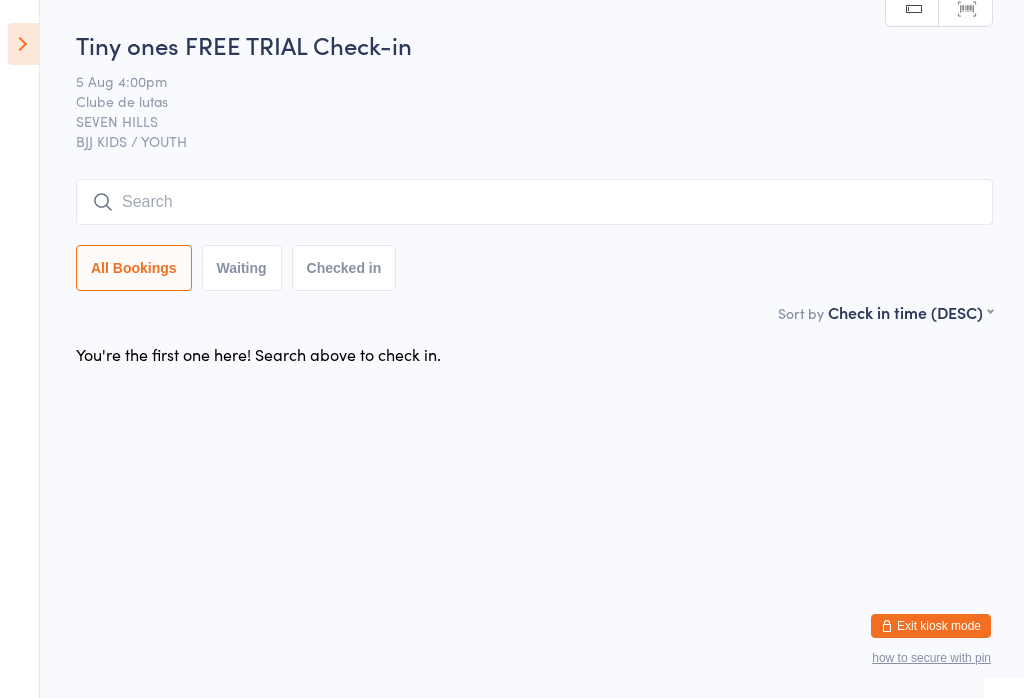 click on "You have now entered Kiosk Mode. Members will be able to check themselves in using the search field below. Click "Exit kiosk mode" below to exit Kiosk Mode at any time. Events for 5 Aug, 2025 5 Aug, 2025
August 2025
Sun Mon Tue Wed Thu Fri Sat
31
27
28
29
30
31
01
02
32
03
04
05
06
07
08
09
33
10
11
12
13
14
15
16
34
17
18
19
20
21
22
23
35" at bounding box center [512, 349] 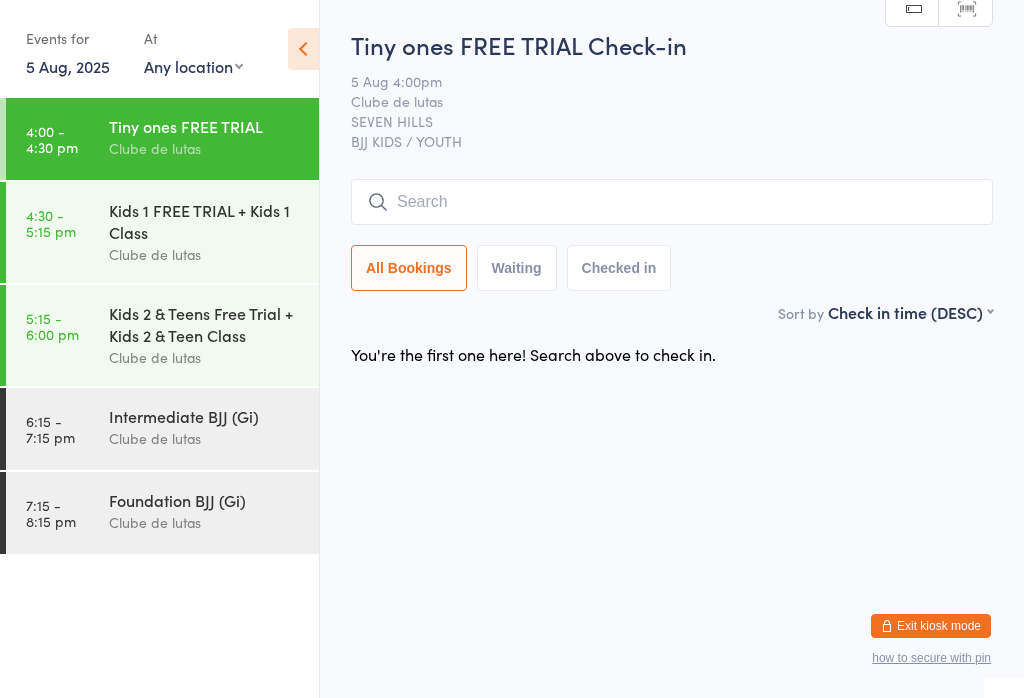 click on "Kids 1 FREE TRIAL + Kids 1 Class" at bounding box center [205, 221] 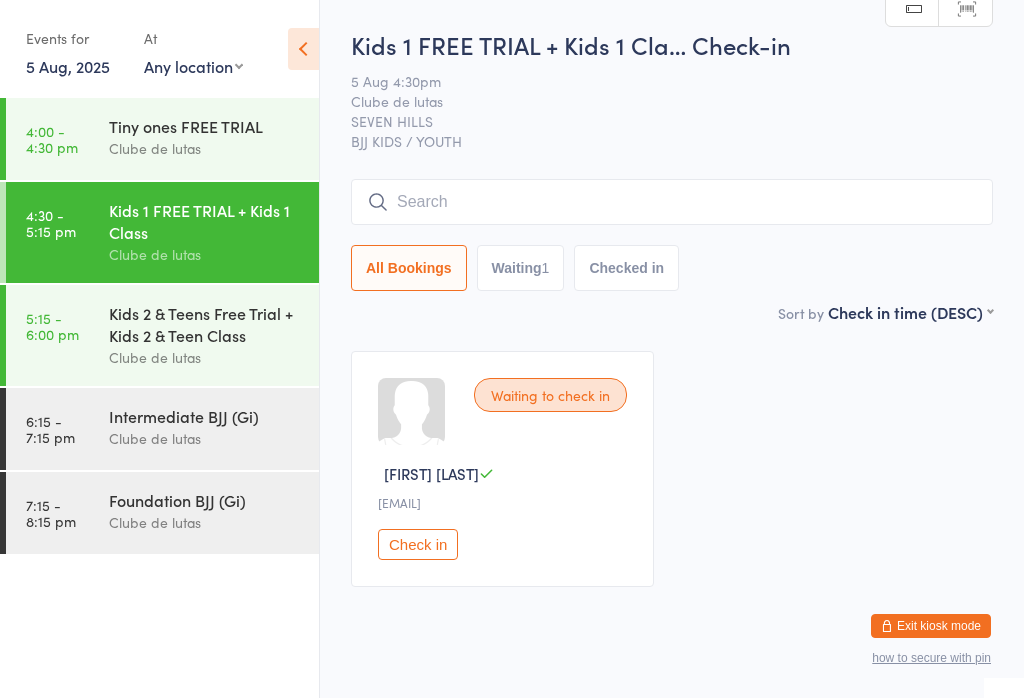 click at bounding box center [672, 202] 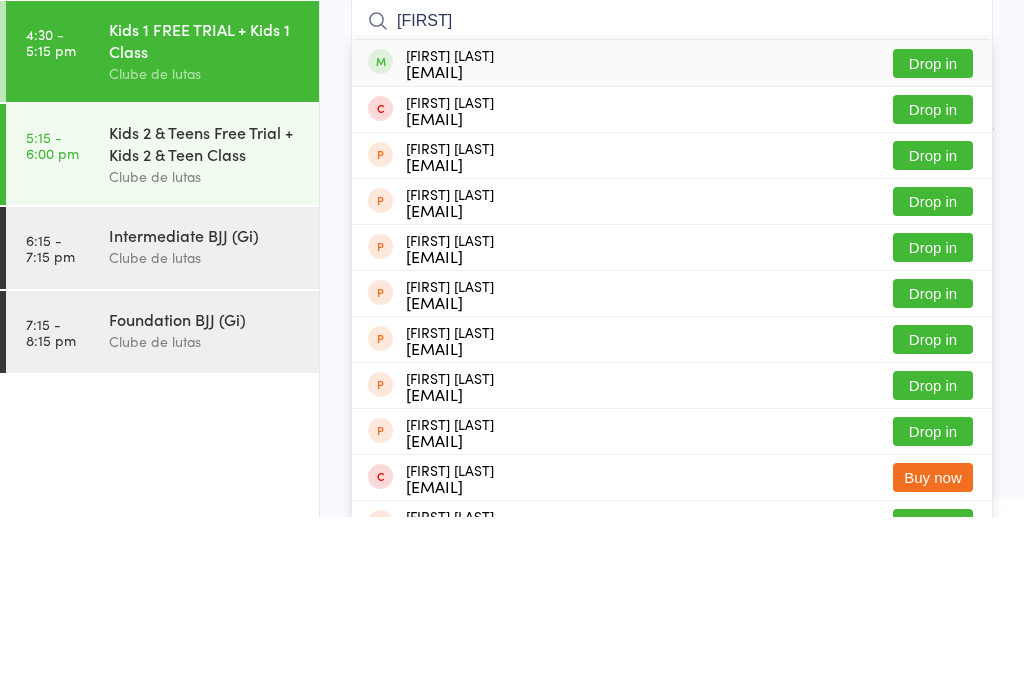 type on "[FIRST]" 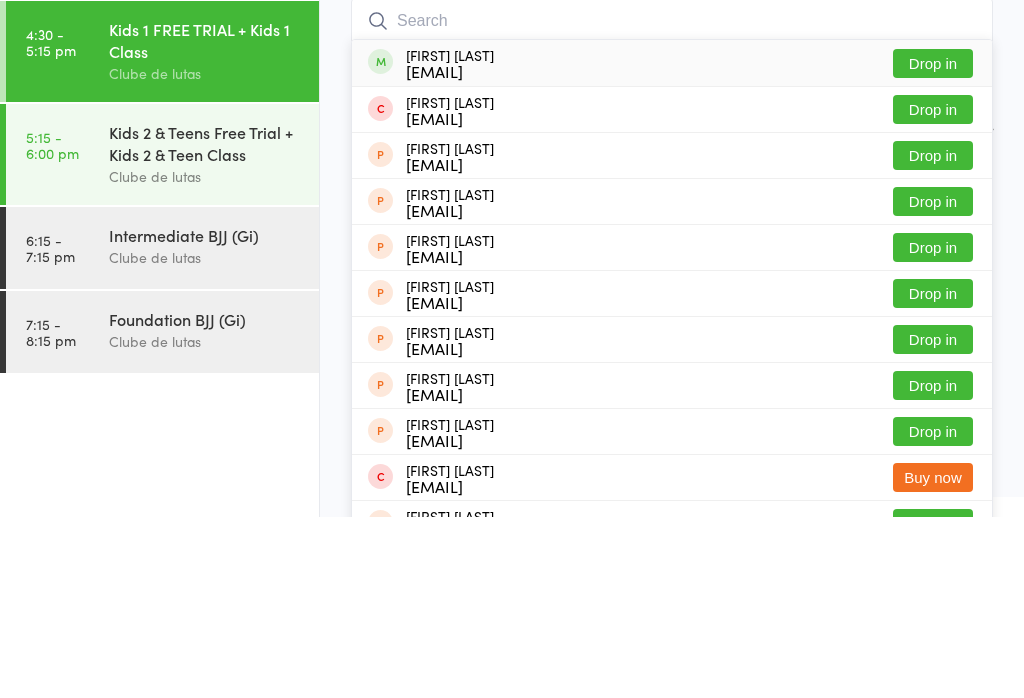 scroll, scrollTop: 39, scrollLeft: 0, axis: vertical 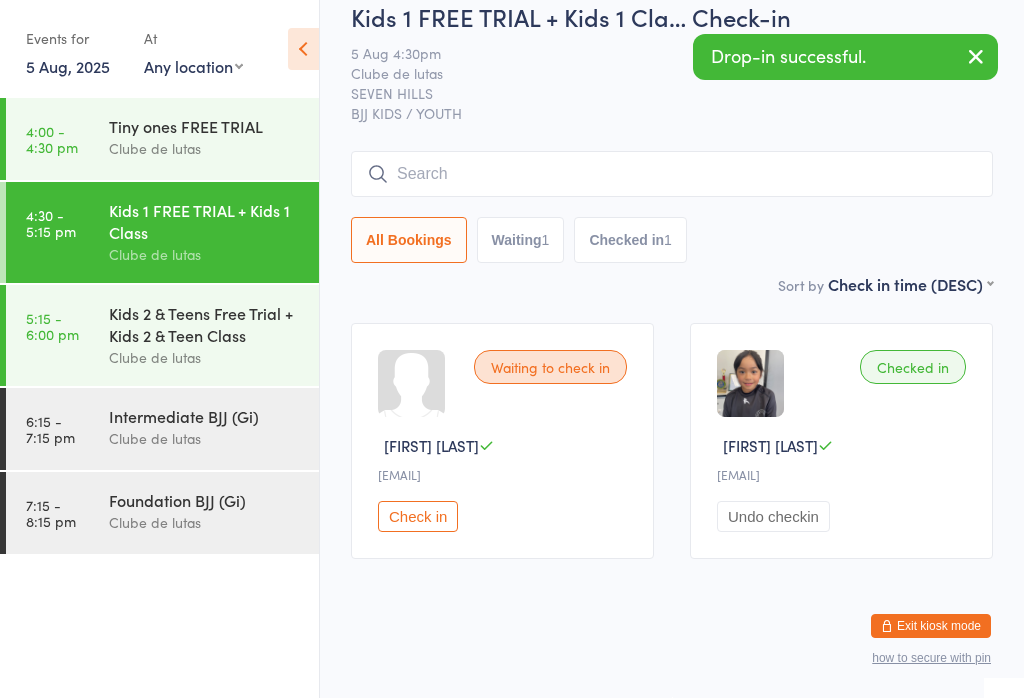 click at bounding box center [672, 174] 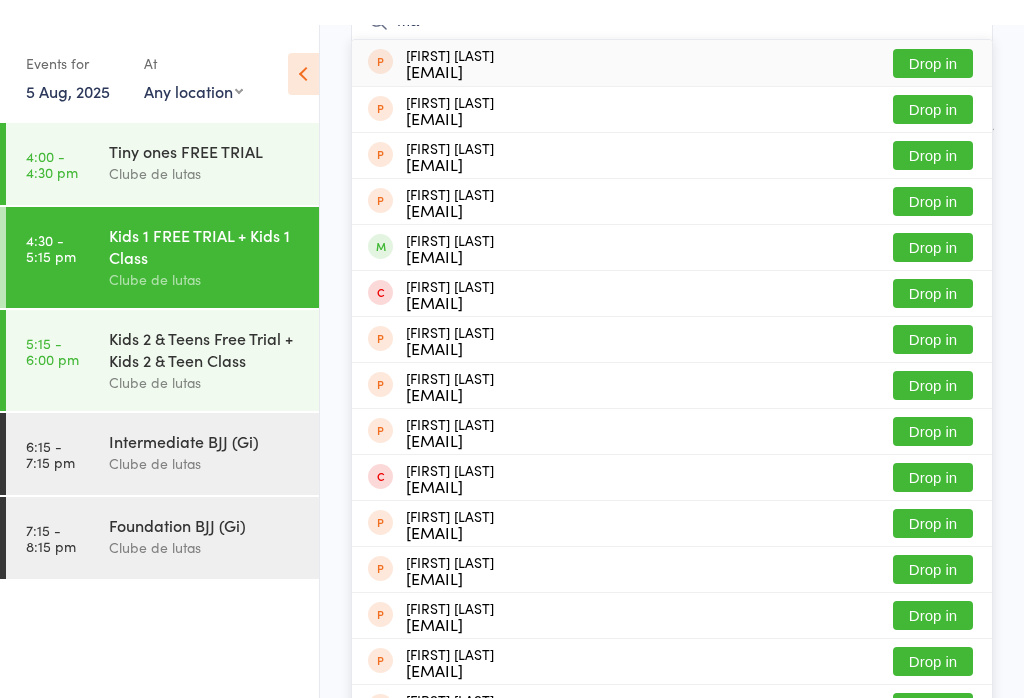 scroll, scrollTop: 216, scrollLeft: 0, axis: vertical 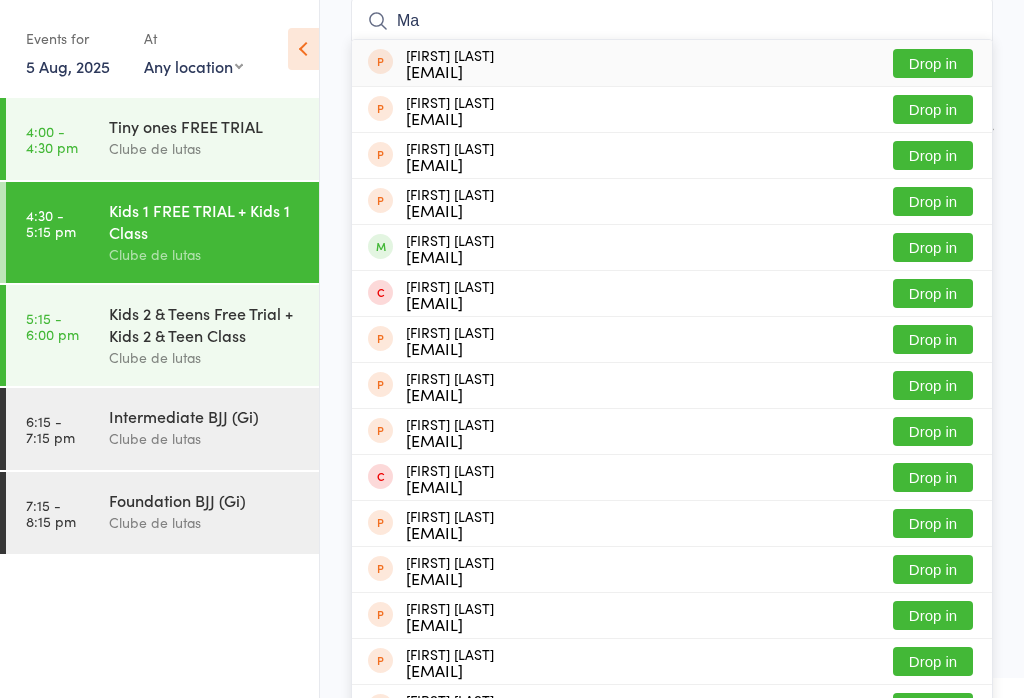 type on "Ma" 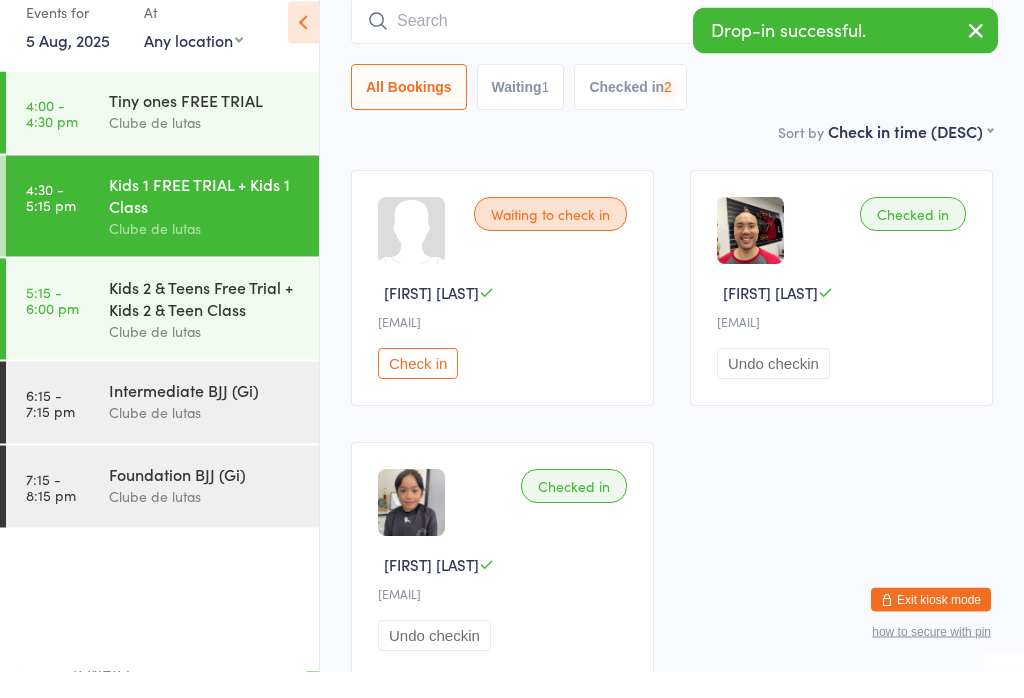 scroll, scrollTop: 149, scrollLeft: 0, axis: vertical 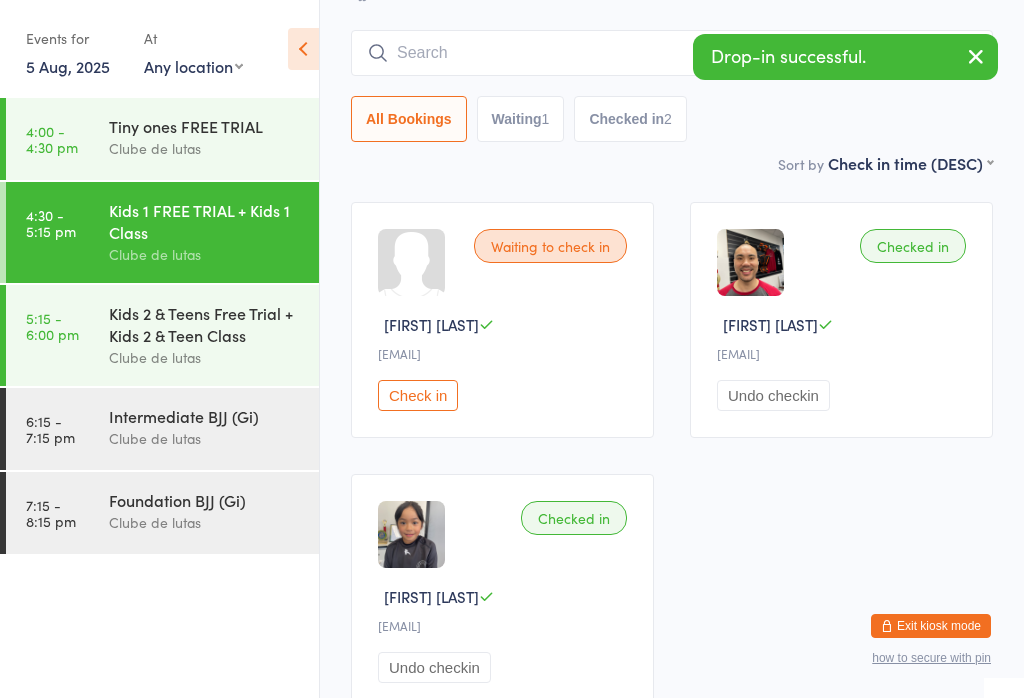 click on "Checked in" at bounding box center [913, 246] 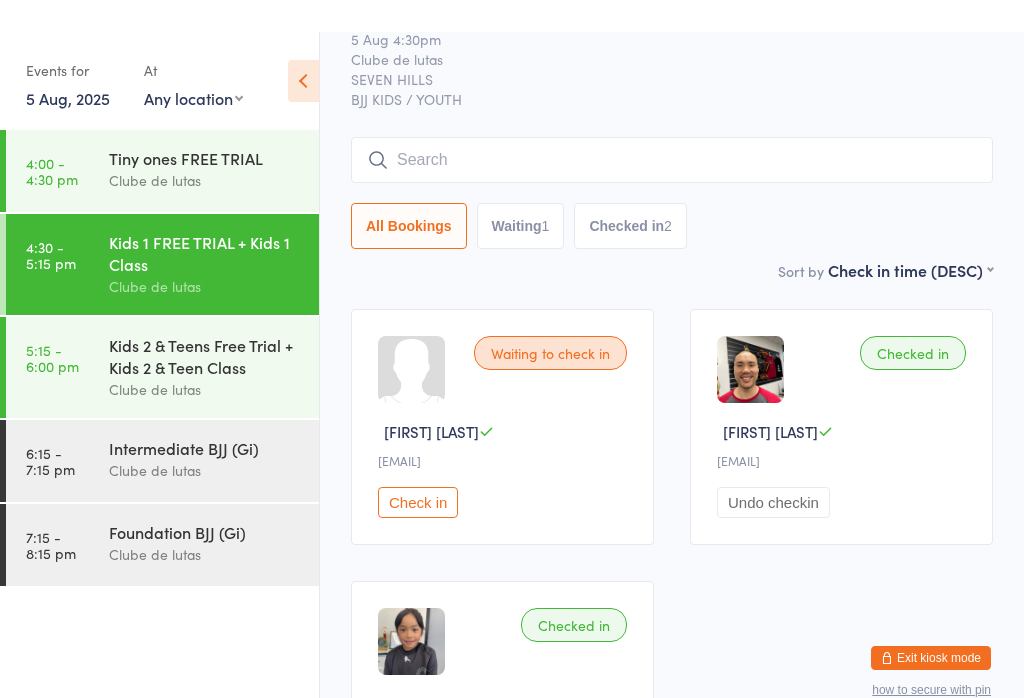 scroll, scrollTop: 0, scrollLeft: 0, axis: both 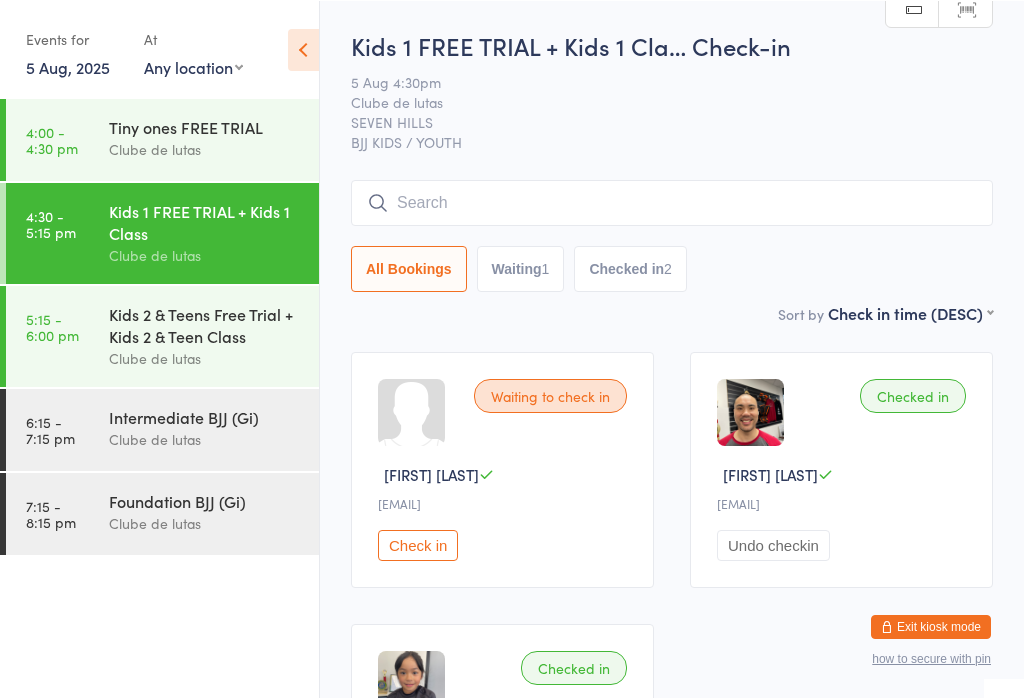 click on "Checked in" at bounding box center (913, 395) 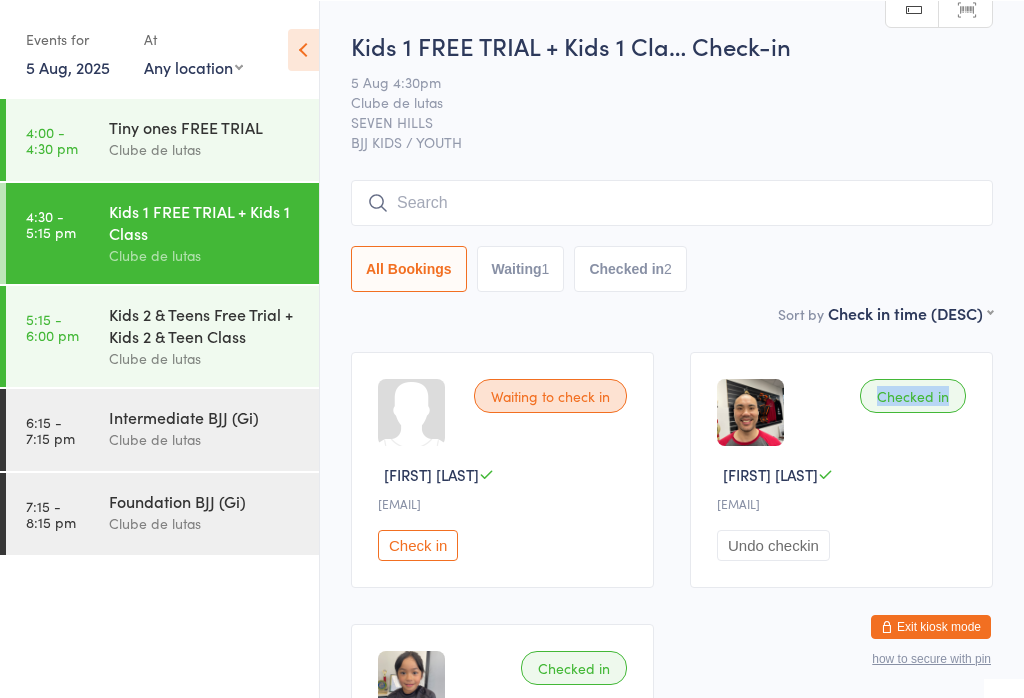 click at bounding box center (672, 202) 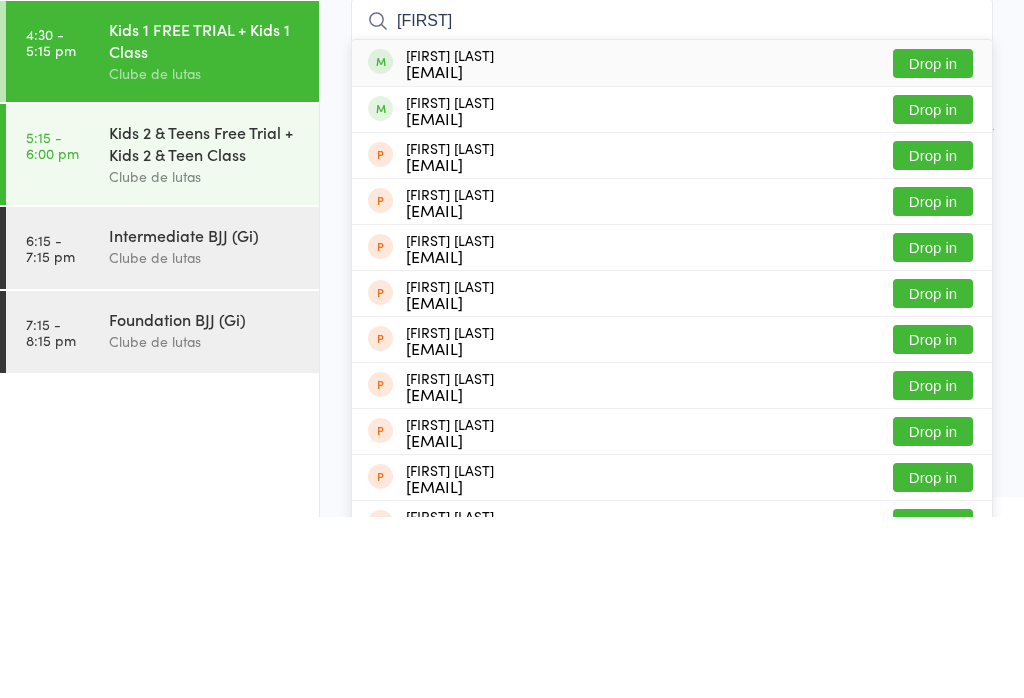 type on "[FIRST]" 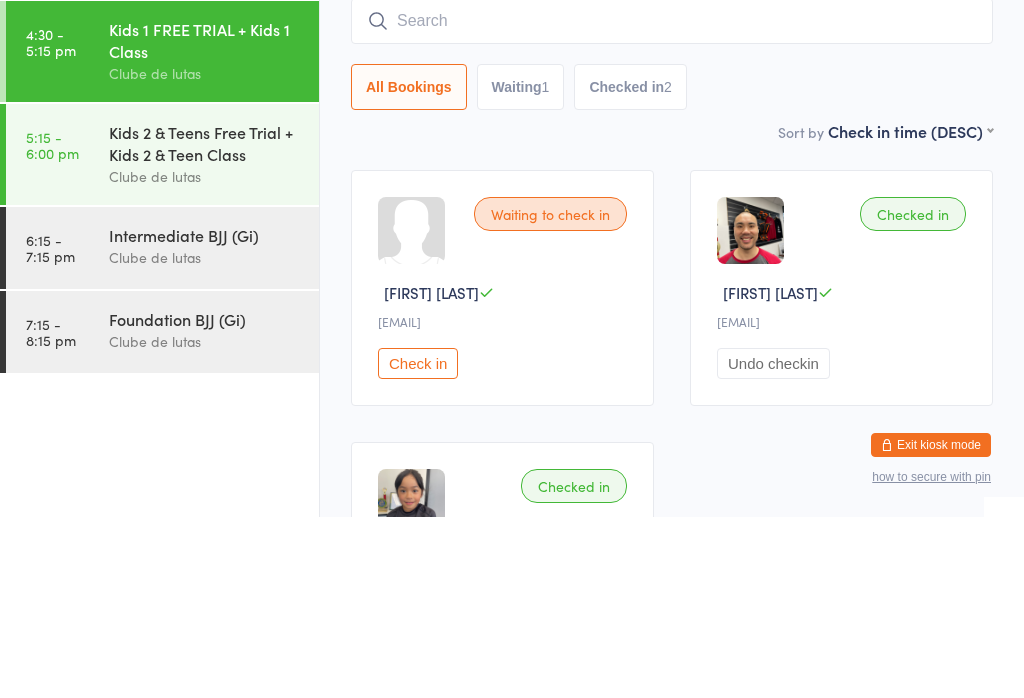 scroll, scrollTop: 181, scrollLeft: 0, axis: vertical 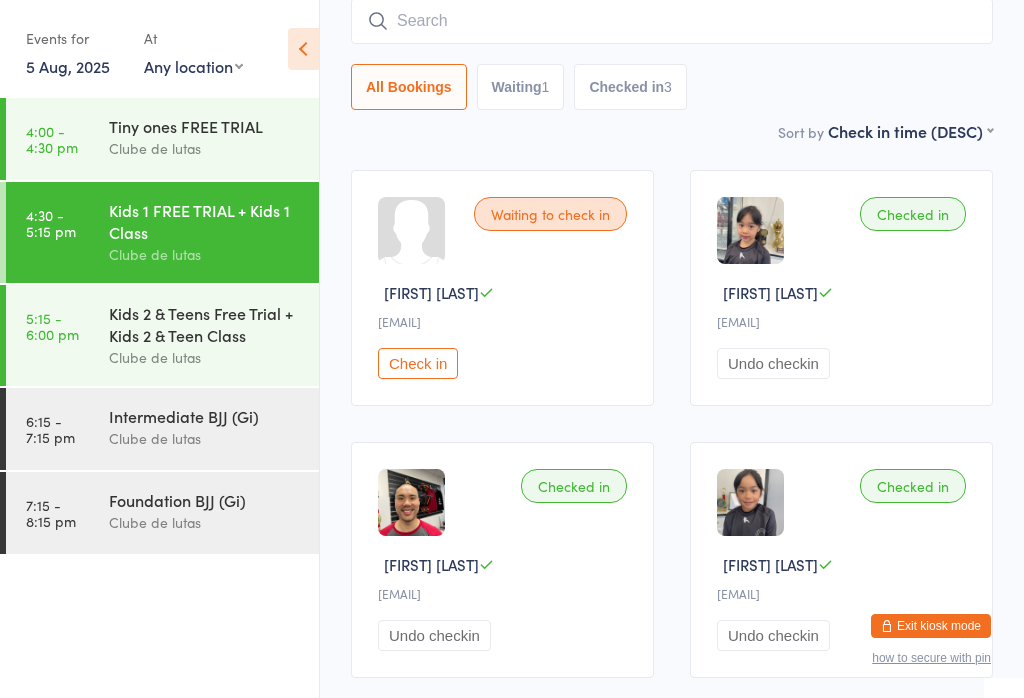 click on "4:30 - 5:15 pm" at bounding box center [51, 223] 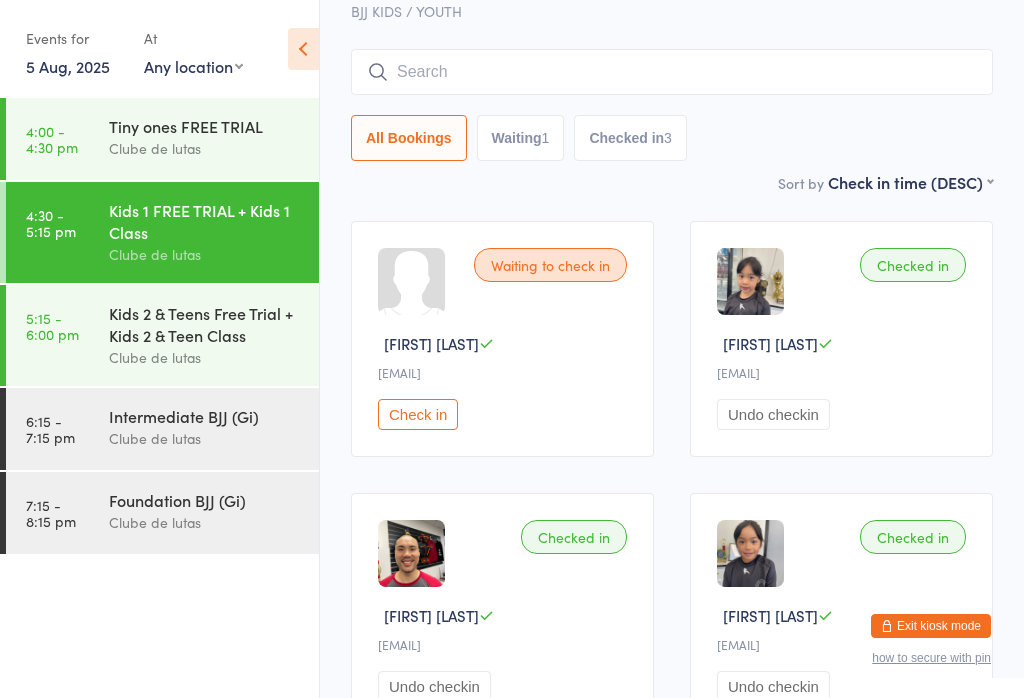 scroll, scrollTop: 80, scrollLeft: 0, axis: vertical 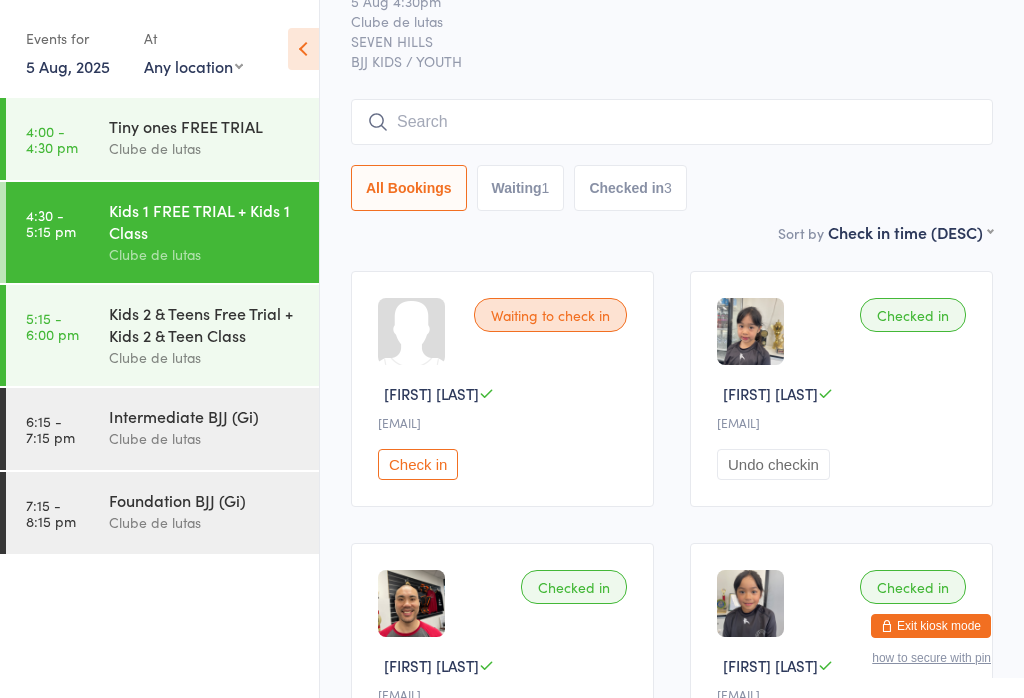 click at bounding box center [672, 122] 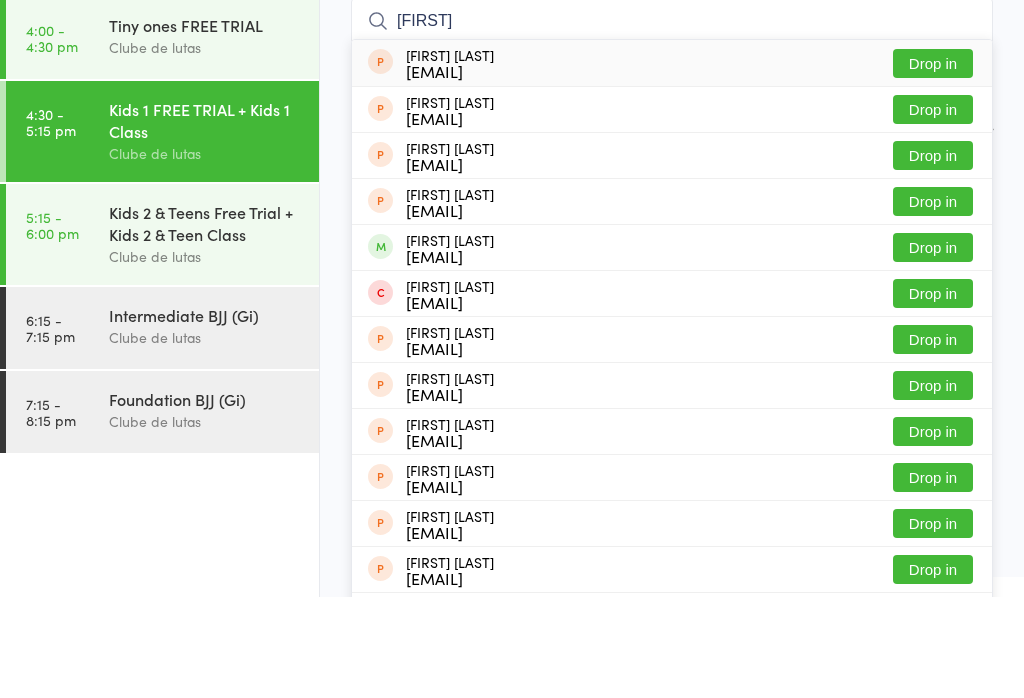 type on "[FIRST]" 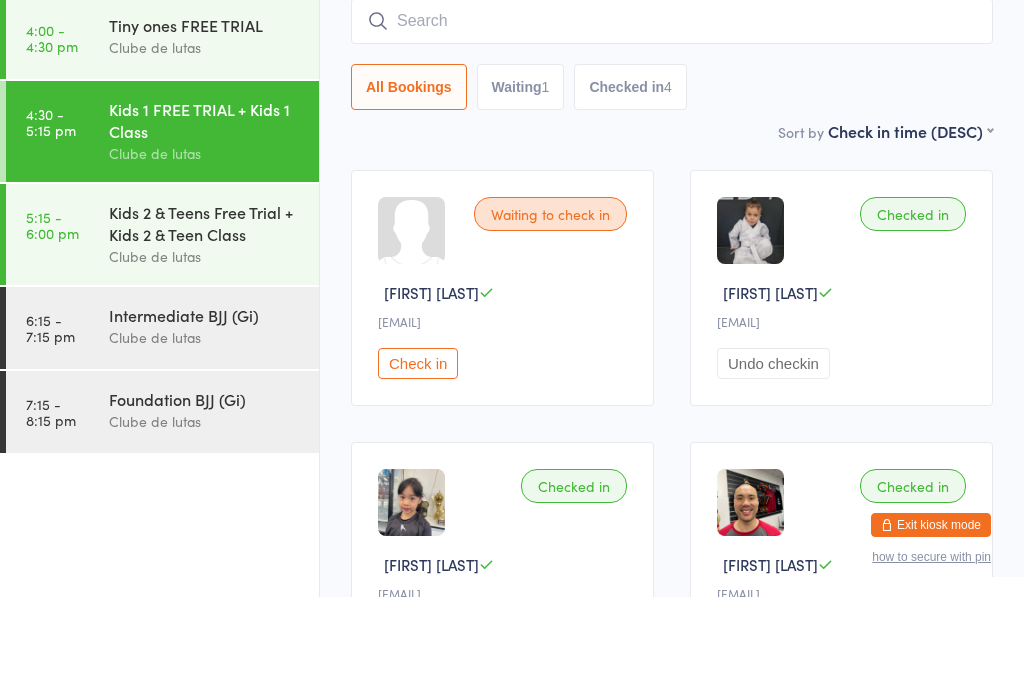 click at bounding box center [672, 122] 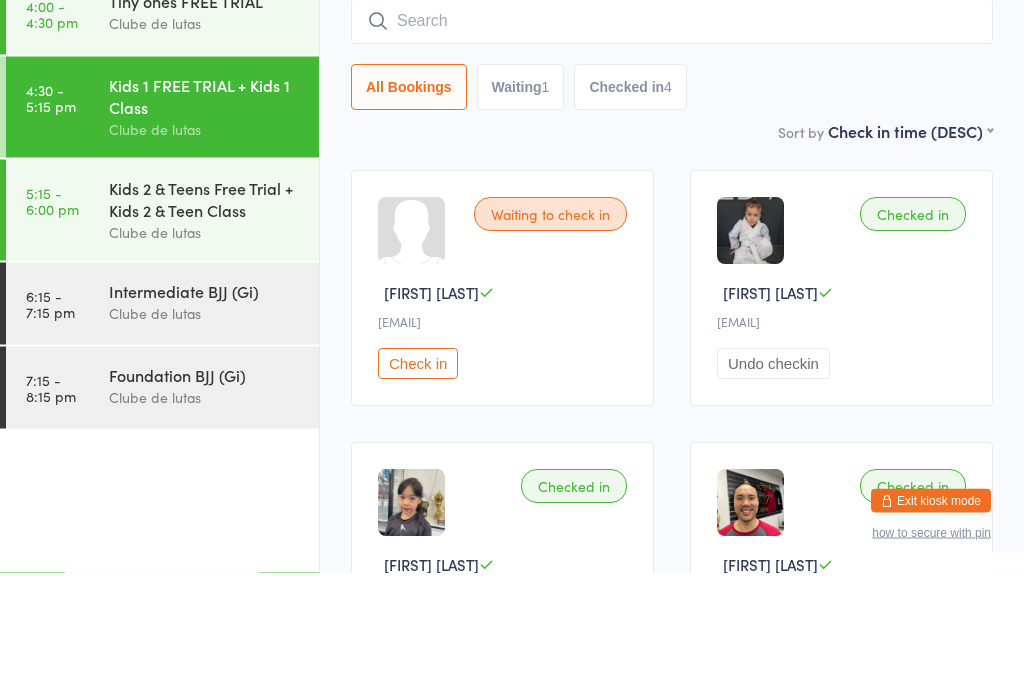 scroll, scrollTop: 0, scrollLeft: 0, axis: both 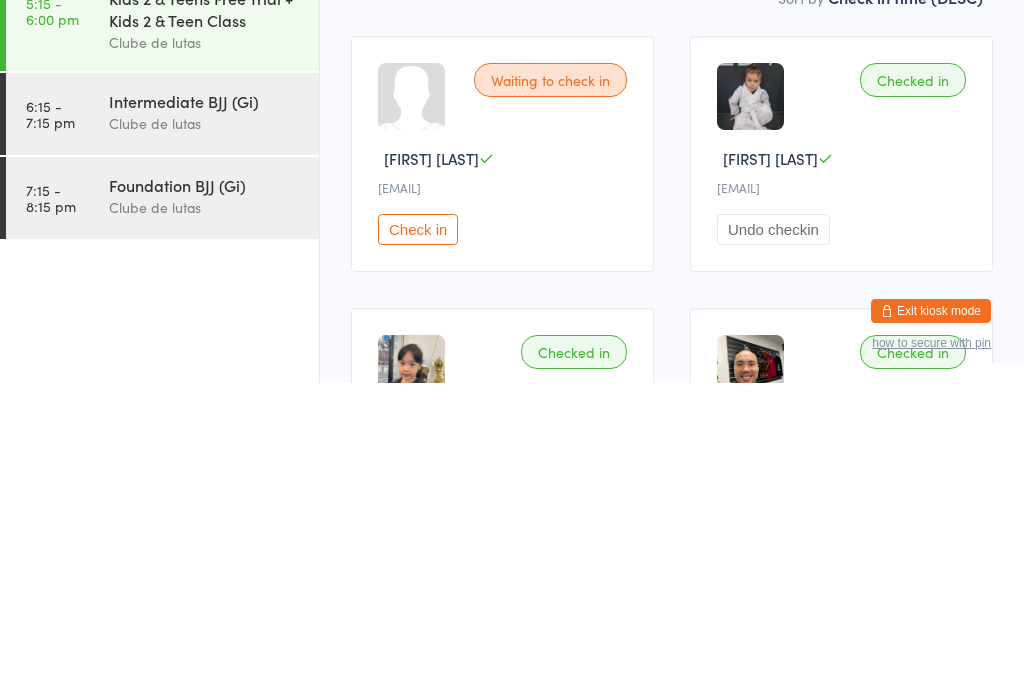 click on "Checked in" at bounding box center (913, 395) 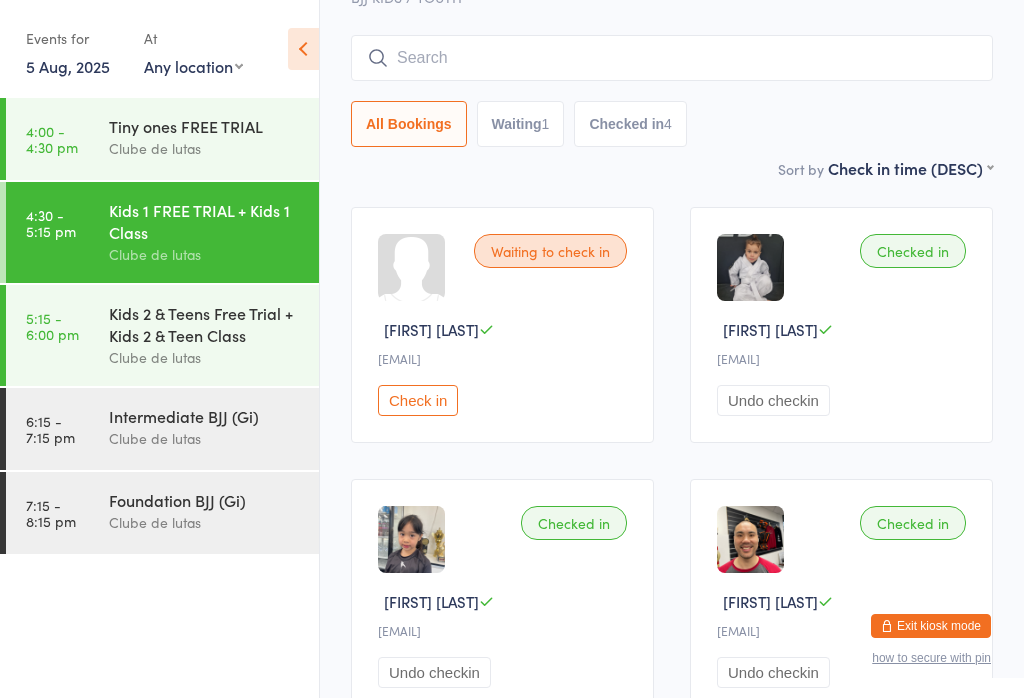 scroll, scrollTop: 142, scrollLeft: 0, axis: vertical 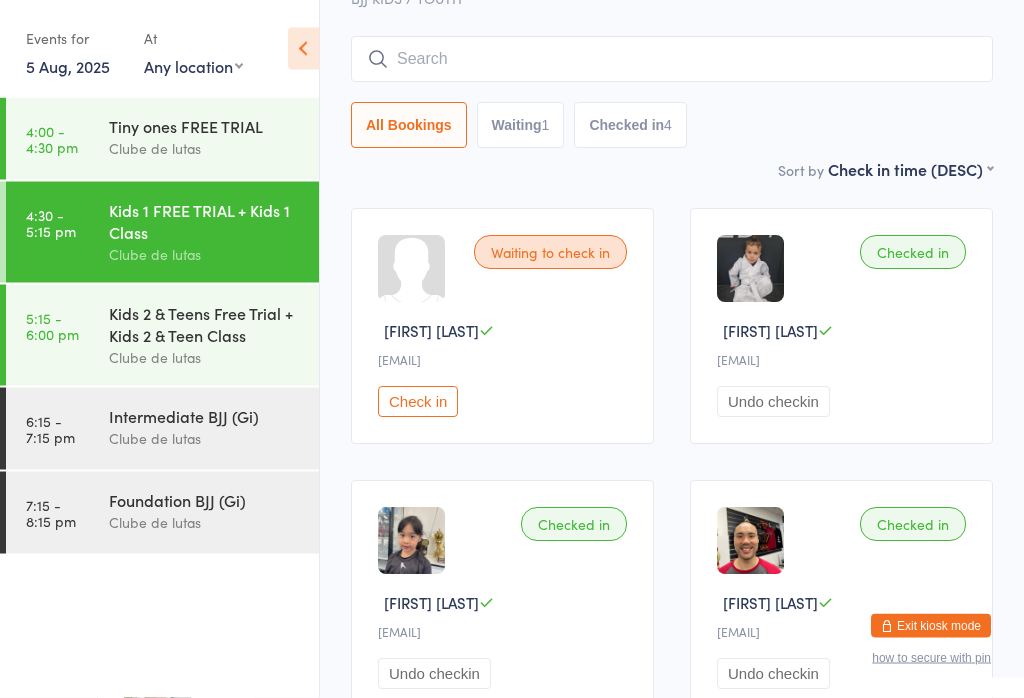 click on "Kids 2 & Teens Free Trial + Kids 2 & Teen Class" at bounding box center (205, 324) 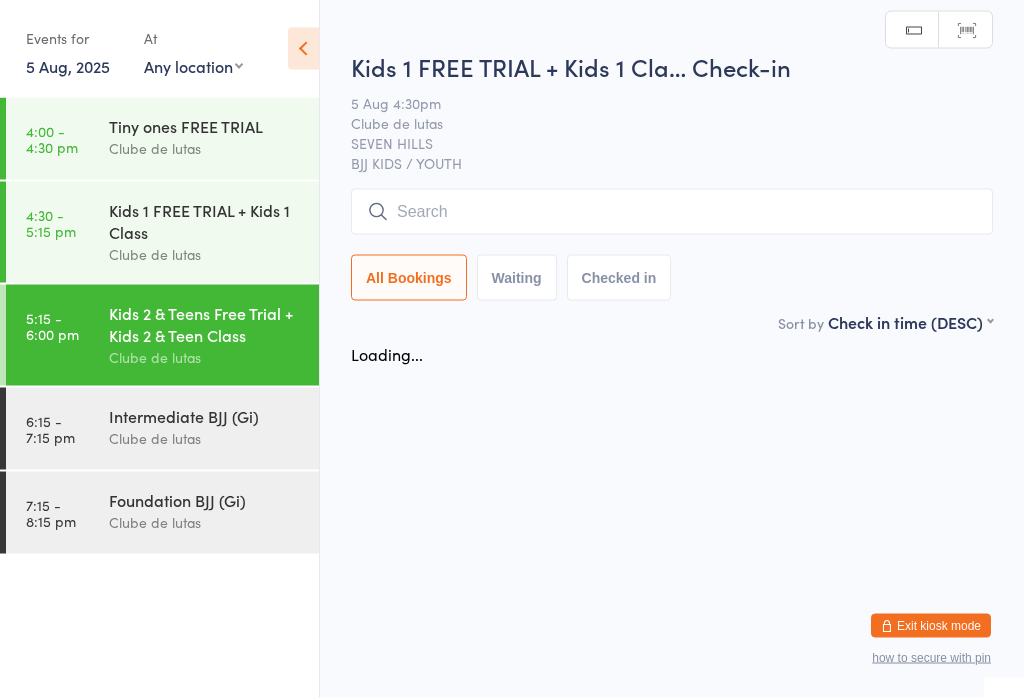 scroll, scrollTop: 0, scrollLeft: 0, axis: both 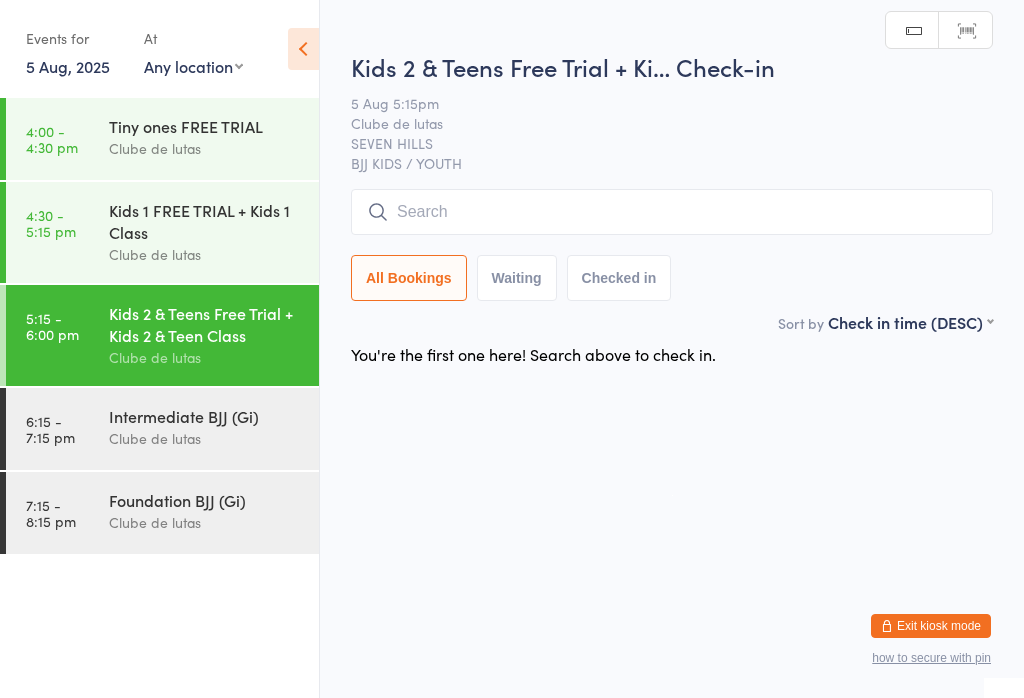 click on "4:30 - 5:15 pm" at bounding box center (51, 223) 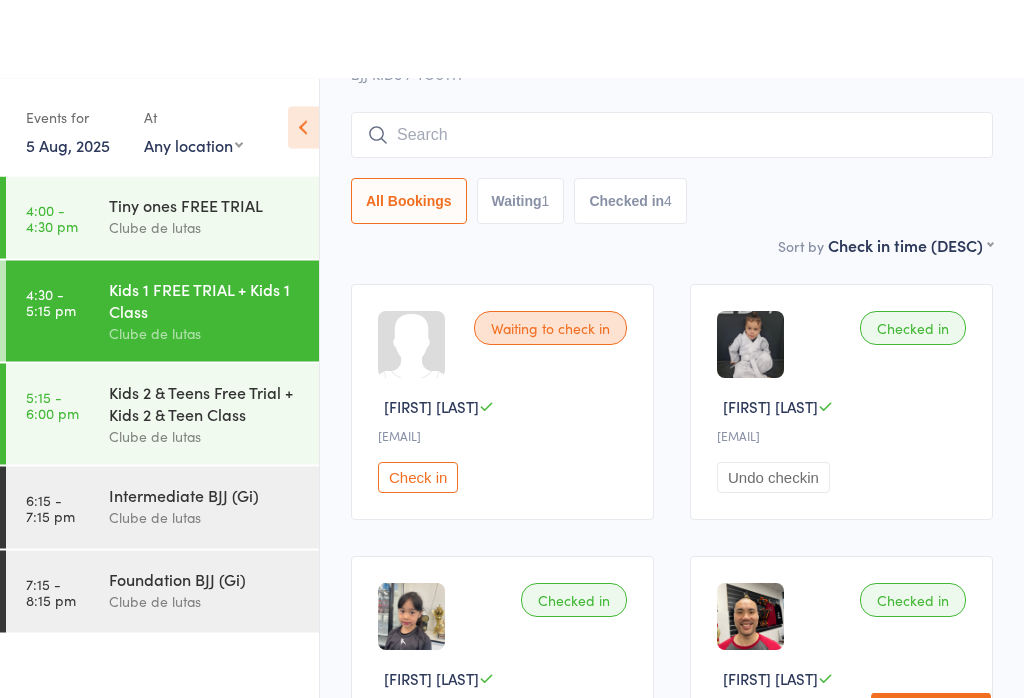 scroll, scrollTop: 0, scrollLeft: 0, axis: both 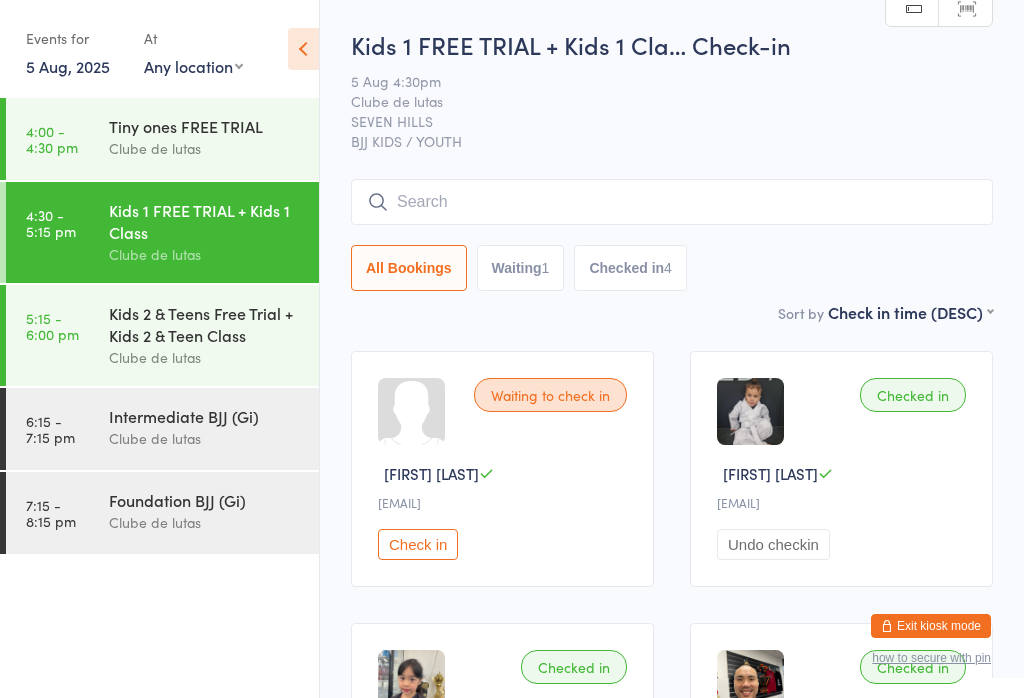 click on "Kids 2 & Teens Free Trial + Kids 2 & Teen Class" at bounding box center [205, 324] 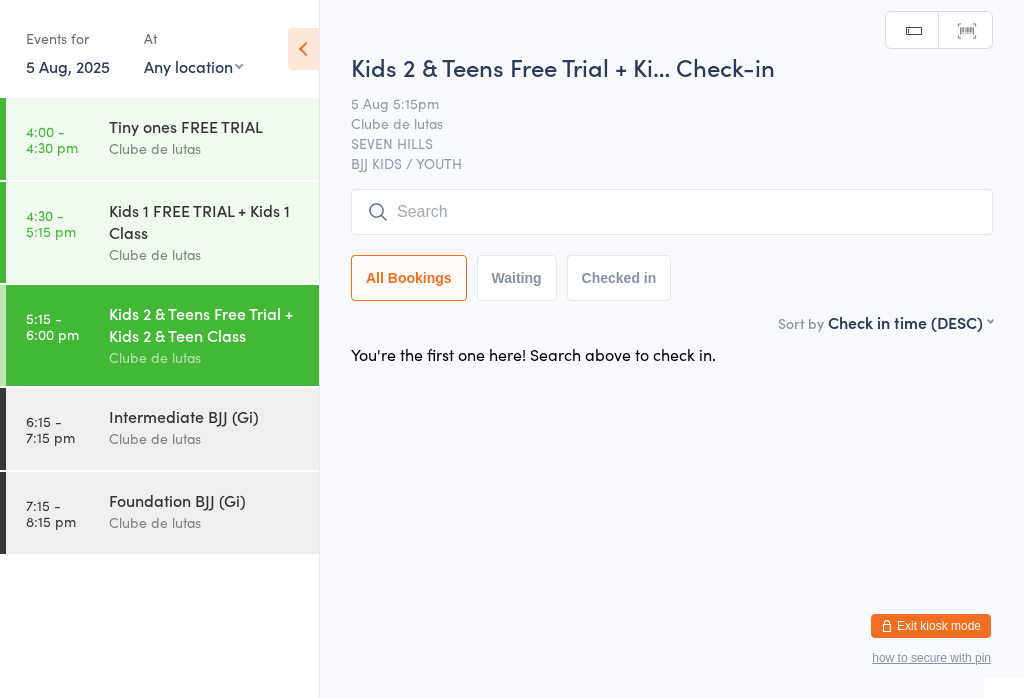 click on "Kids 1 FREE TRIAL + Kids 1 Class" at bounding box center (205, 221) 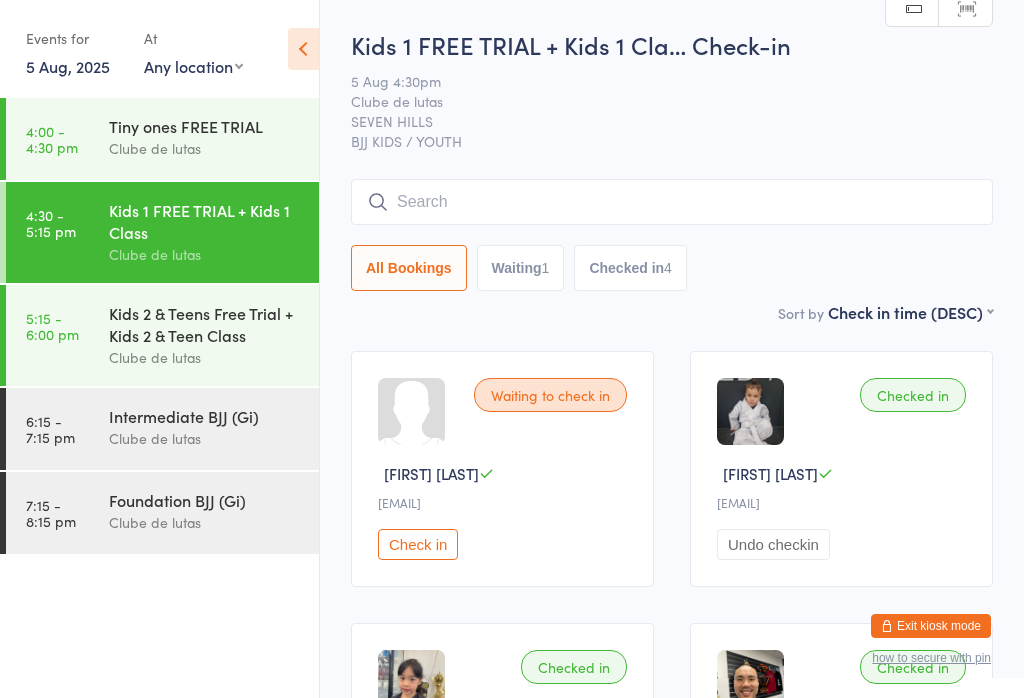 click at bounding box center [672, 202] 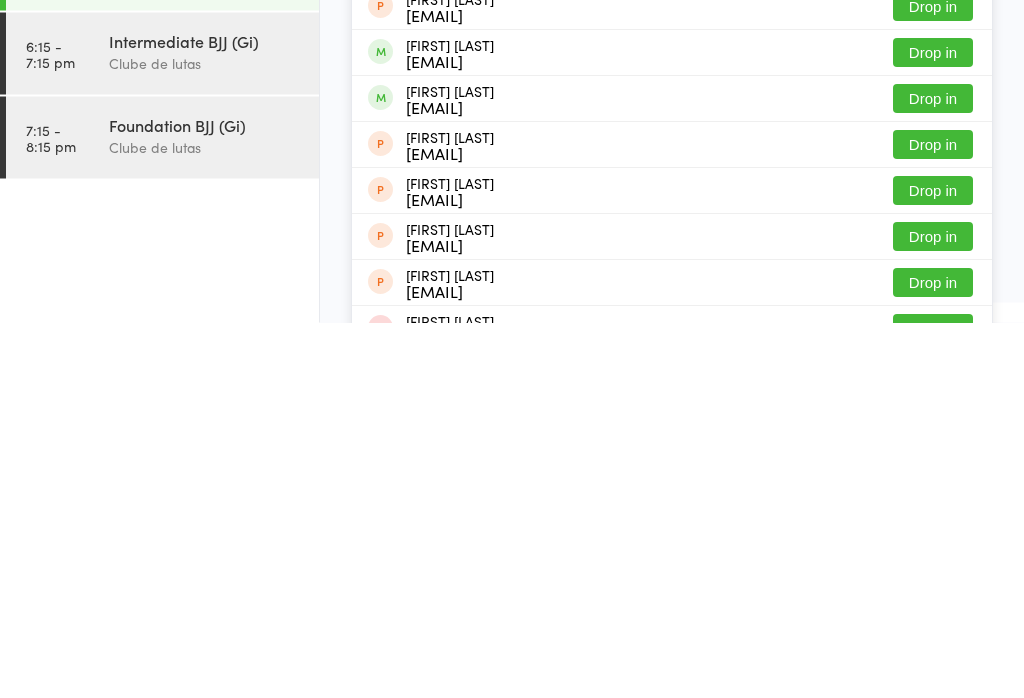 type on "Lucas" 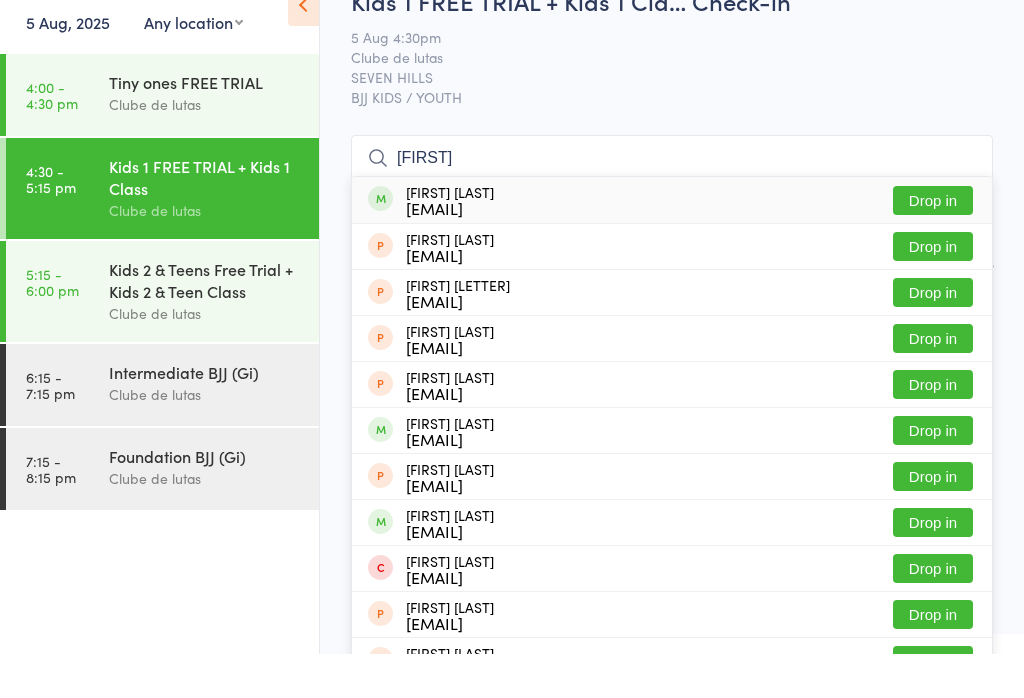 type on "[FIRST]" 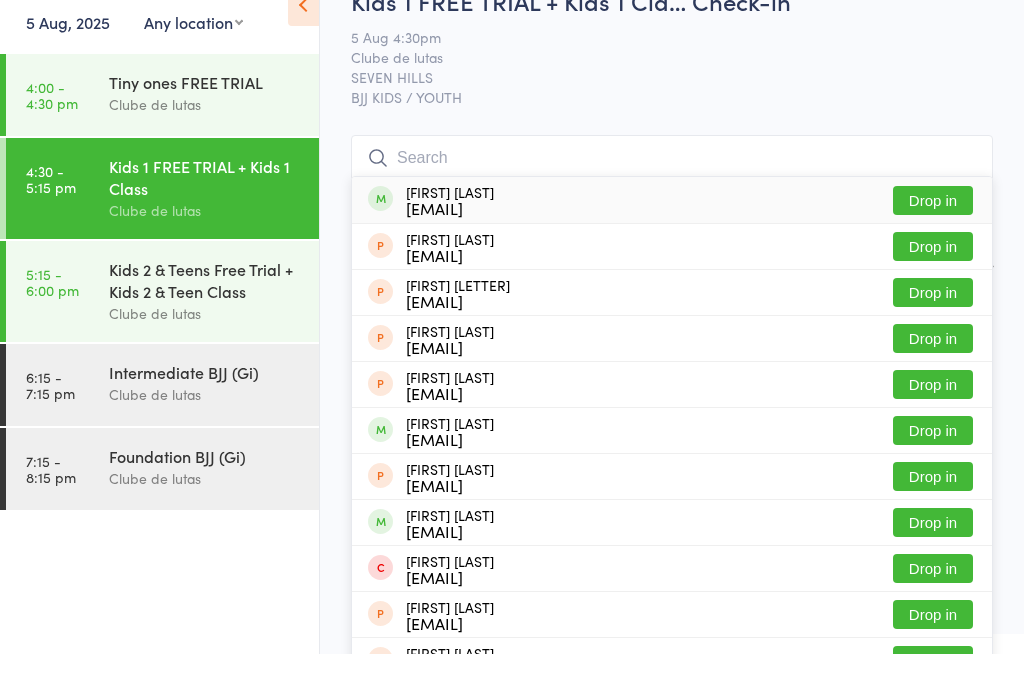 scroll, scrollTop: 44, scrollLeft: 0, axis: vertical 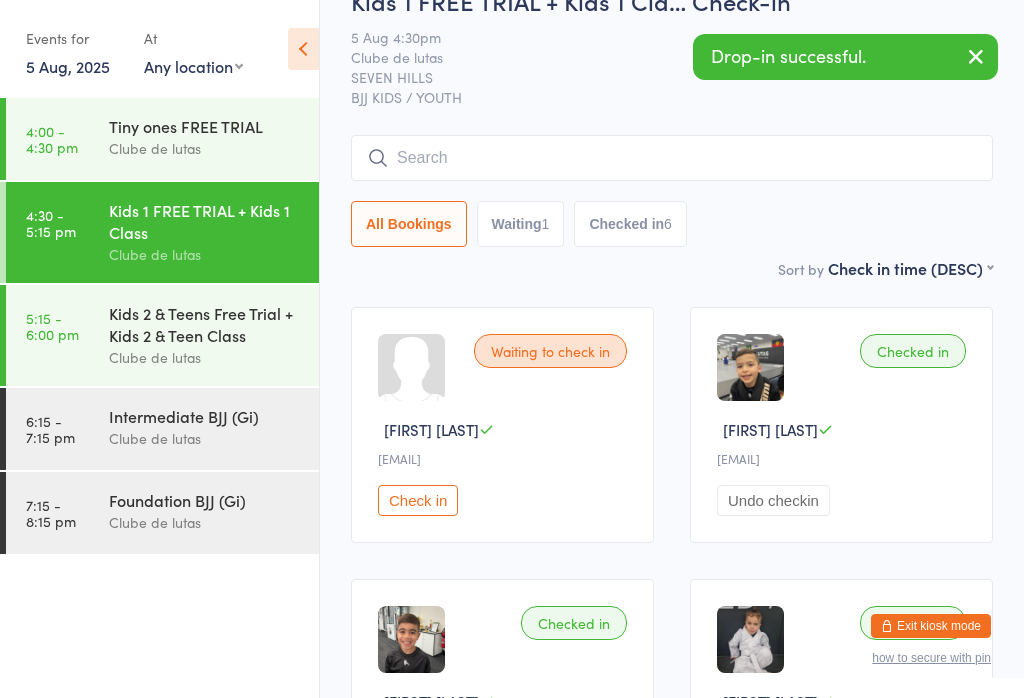 click at bounding box center [672, 158] 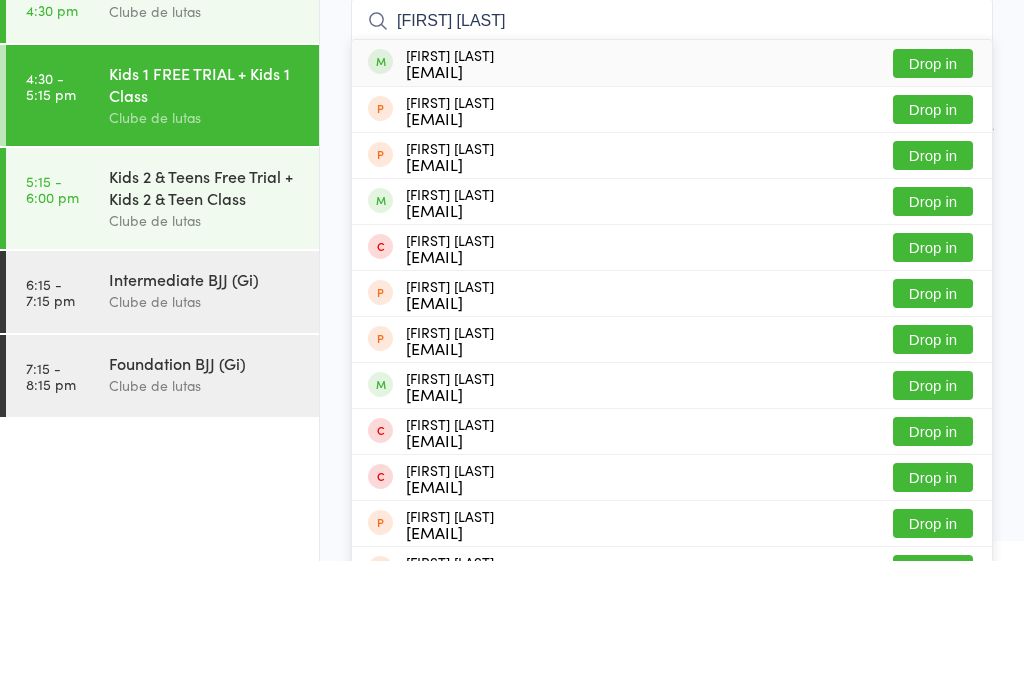 type on "[FIRST] [LAST]" 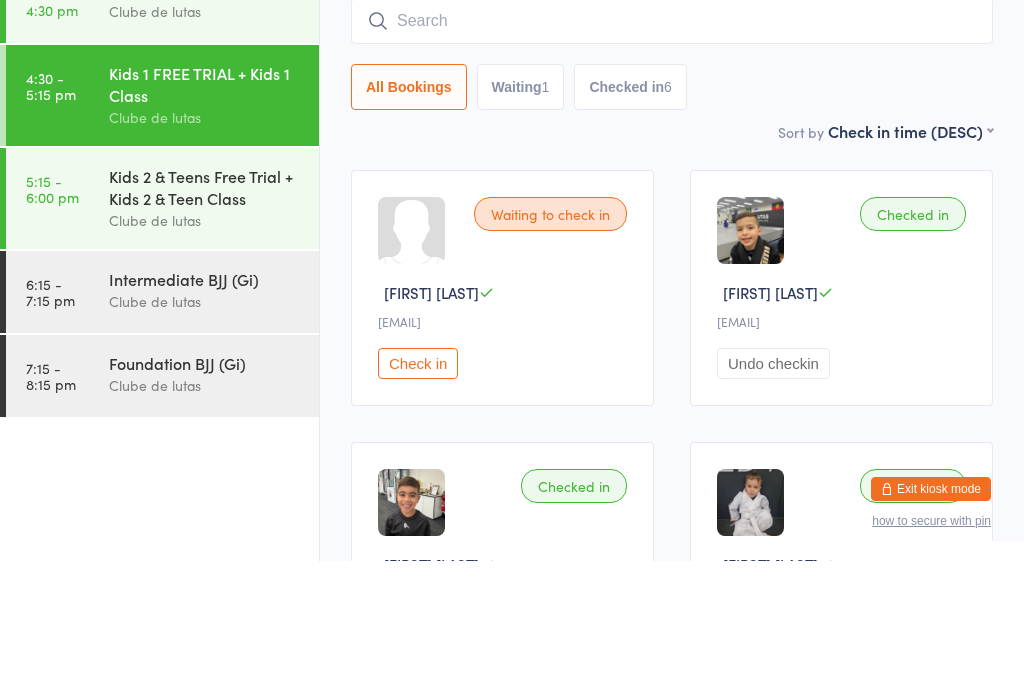 scroll, scrollTop: 181, scrollLeft: 0, axis: vertical 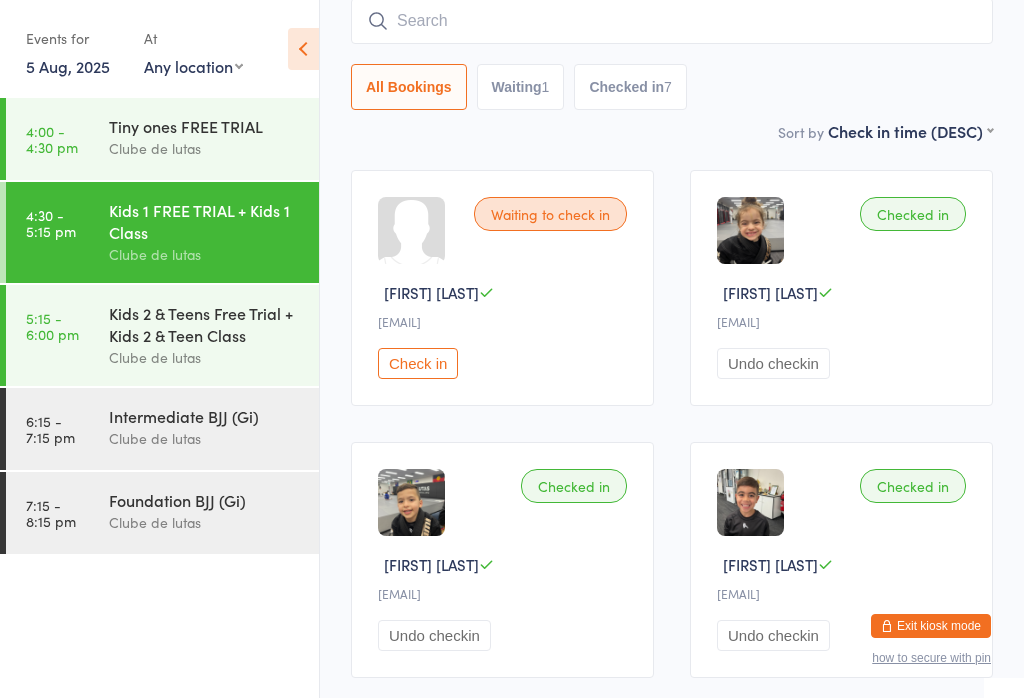 click at bounding box center (672, 21) 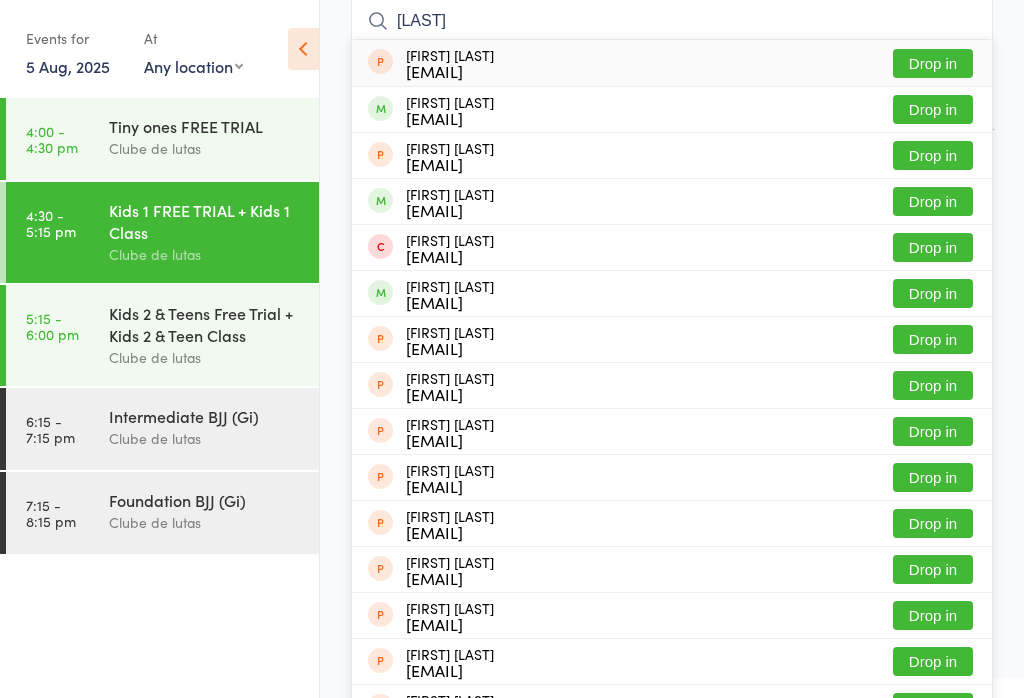 type on "[LAST]" 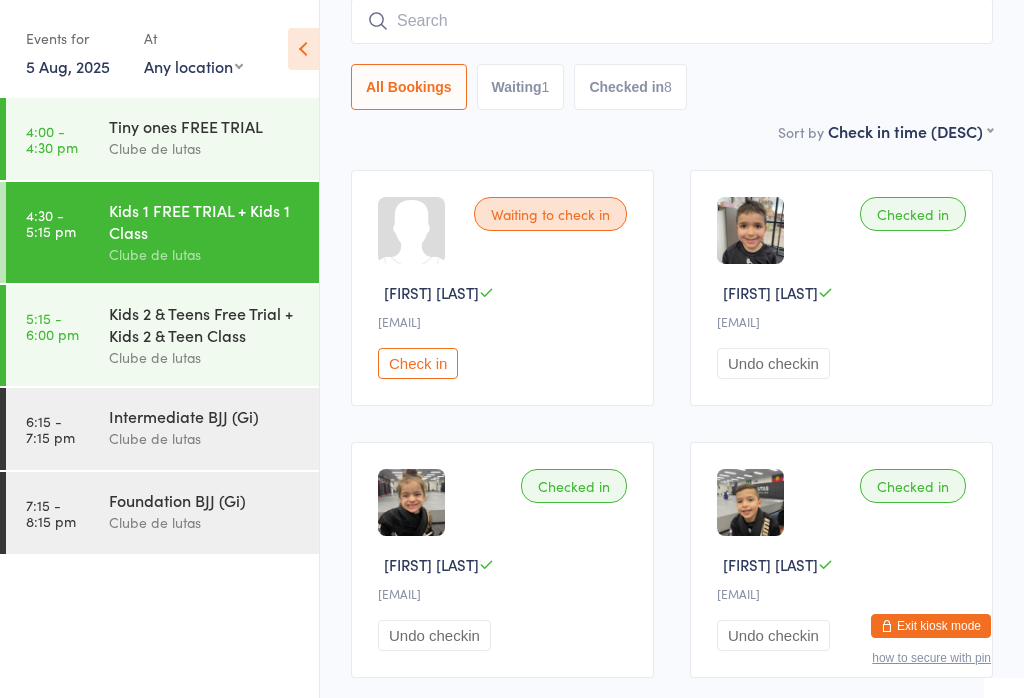 click at bounding box center [672, 21] 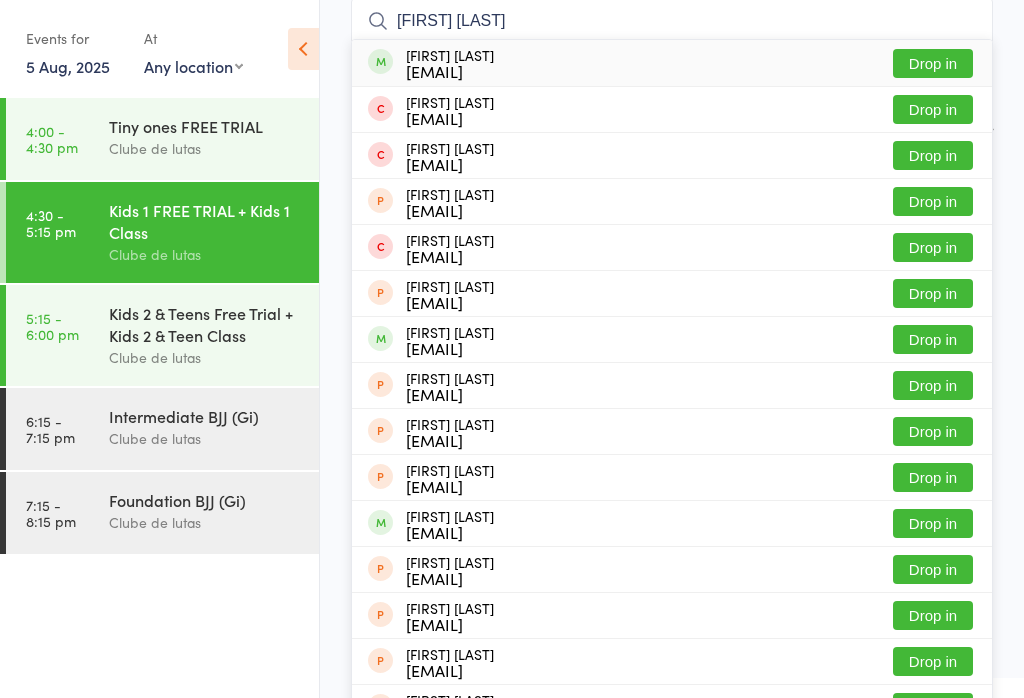 type on "[FIRST] [LAST]" 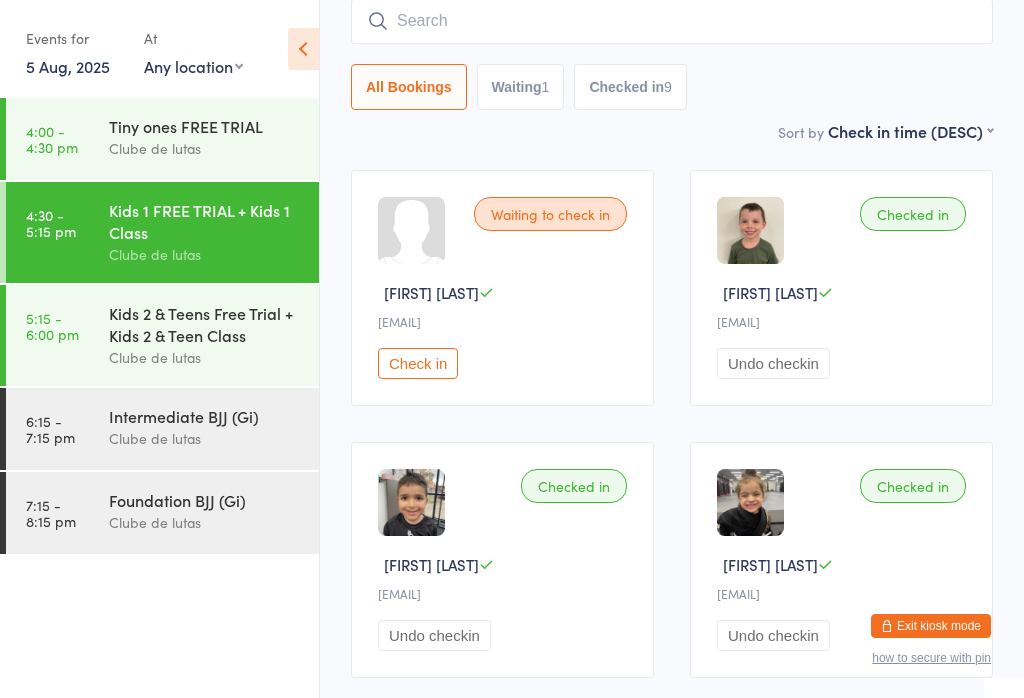 click at bounding box center (672, 21) 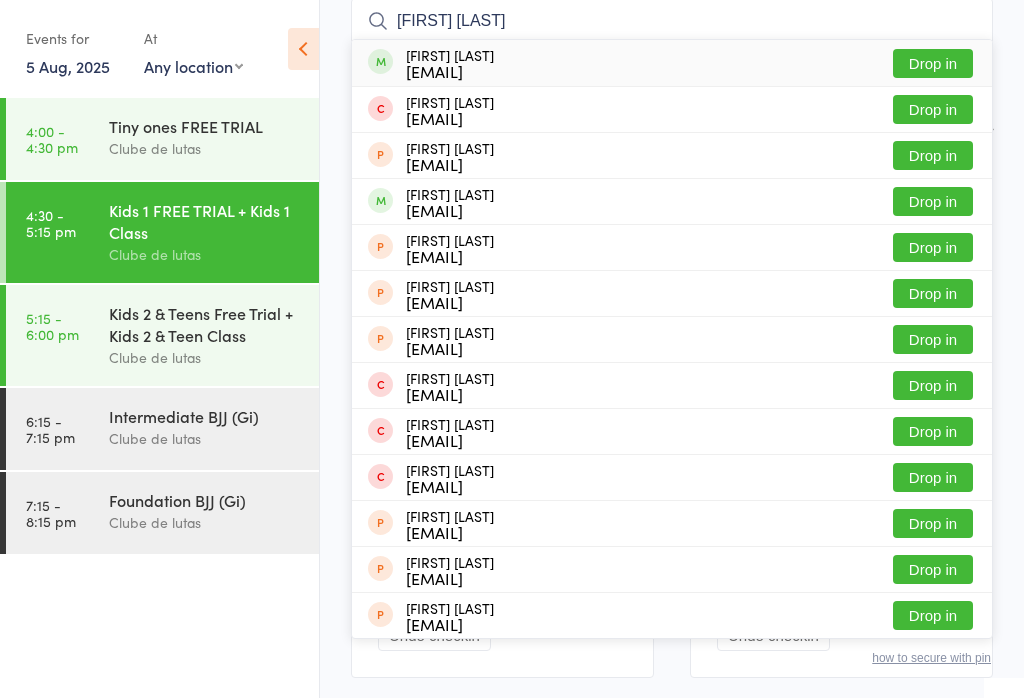 type on "[FIRST] [LAST]" 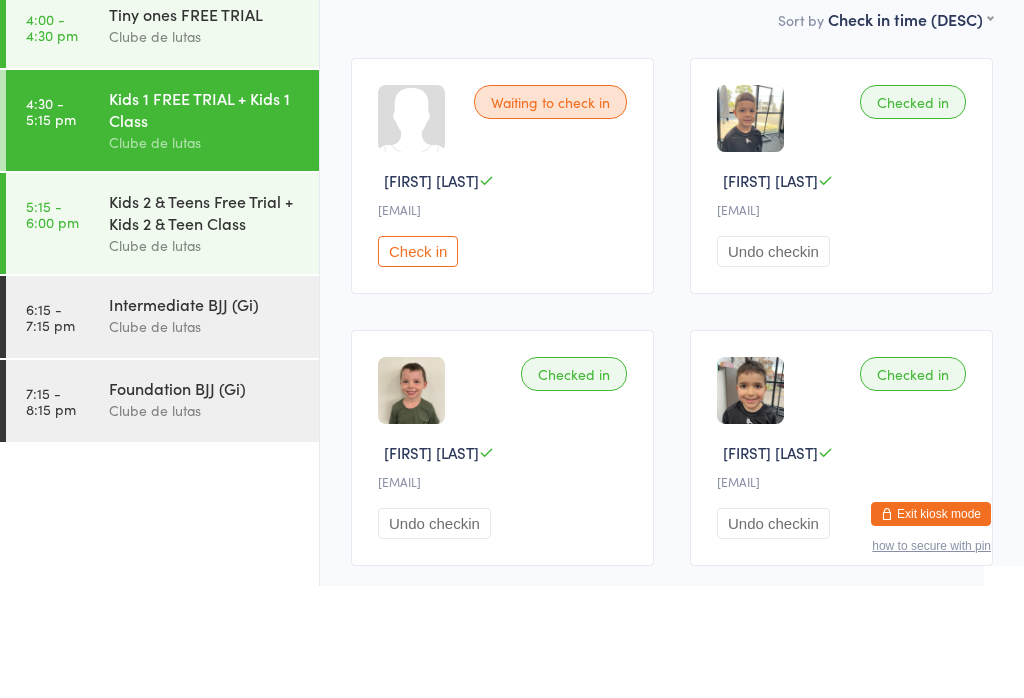 scroll, scrollTop: 44, scrollLeft: 0, axis: vertical 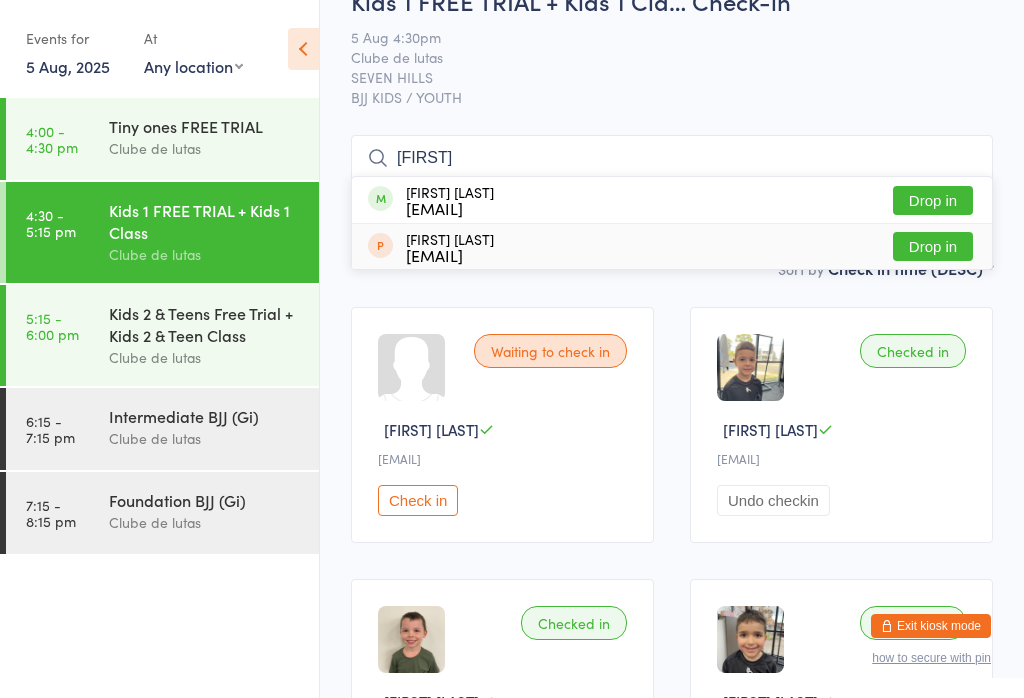 type on "[FIRST]" 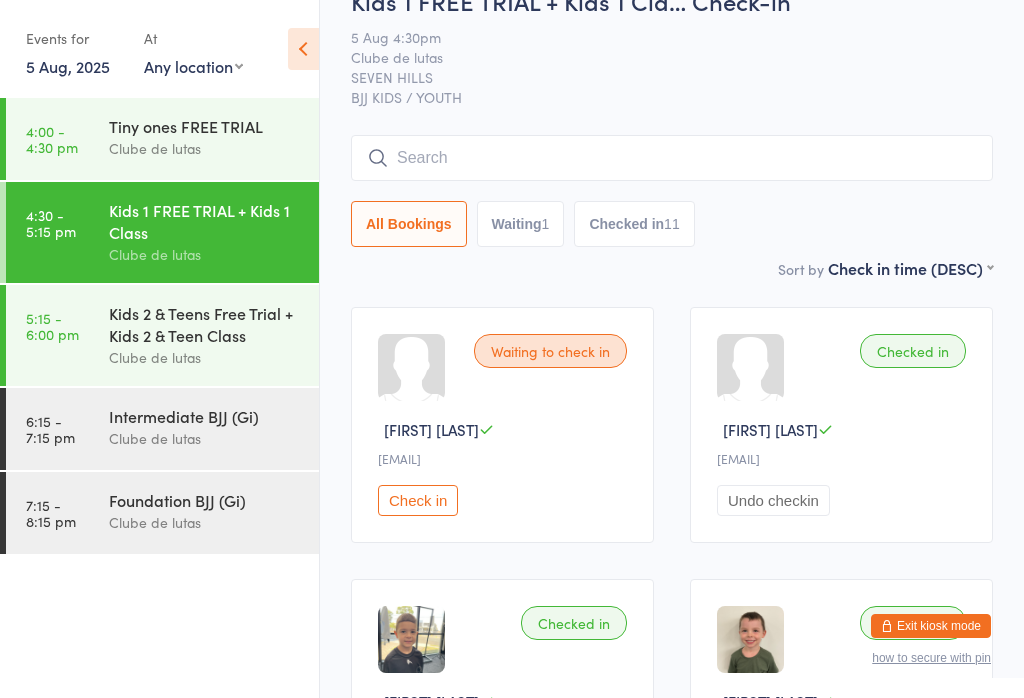 click at bounding box center (672, 158) 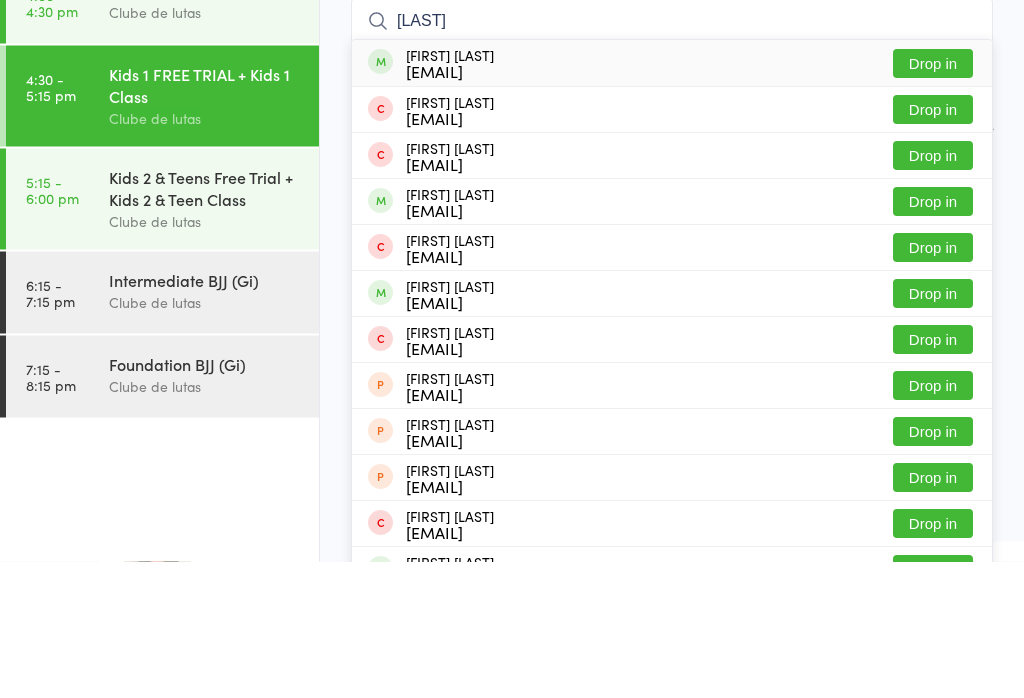 type on "[LAST]" 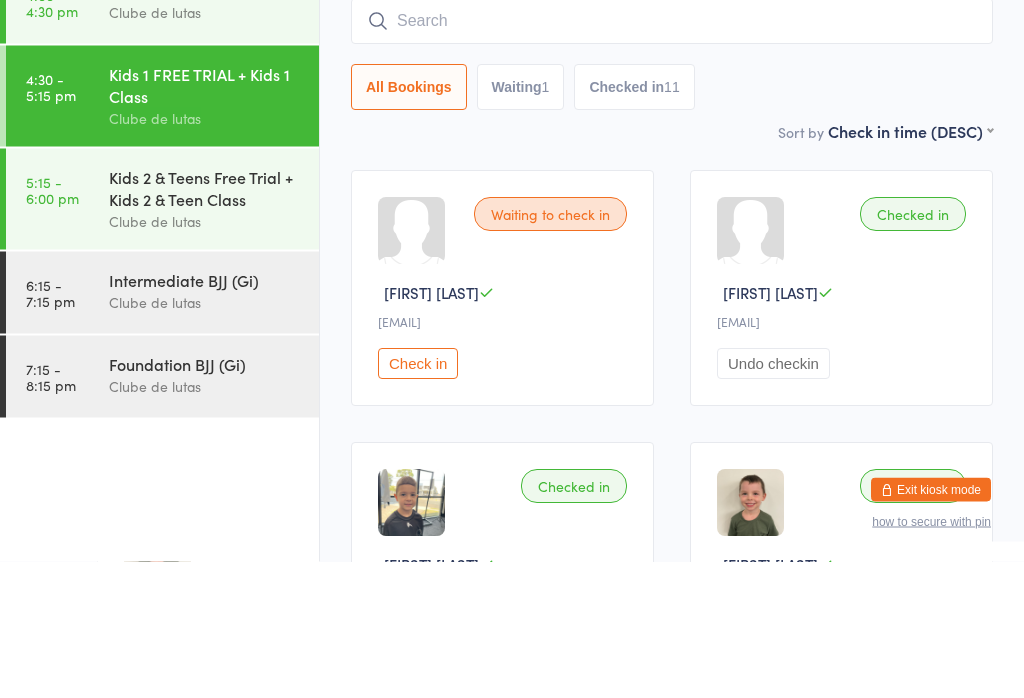 scroll, scrollTop: 181, scrollLeft: 0, axis: vertical 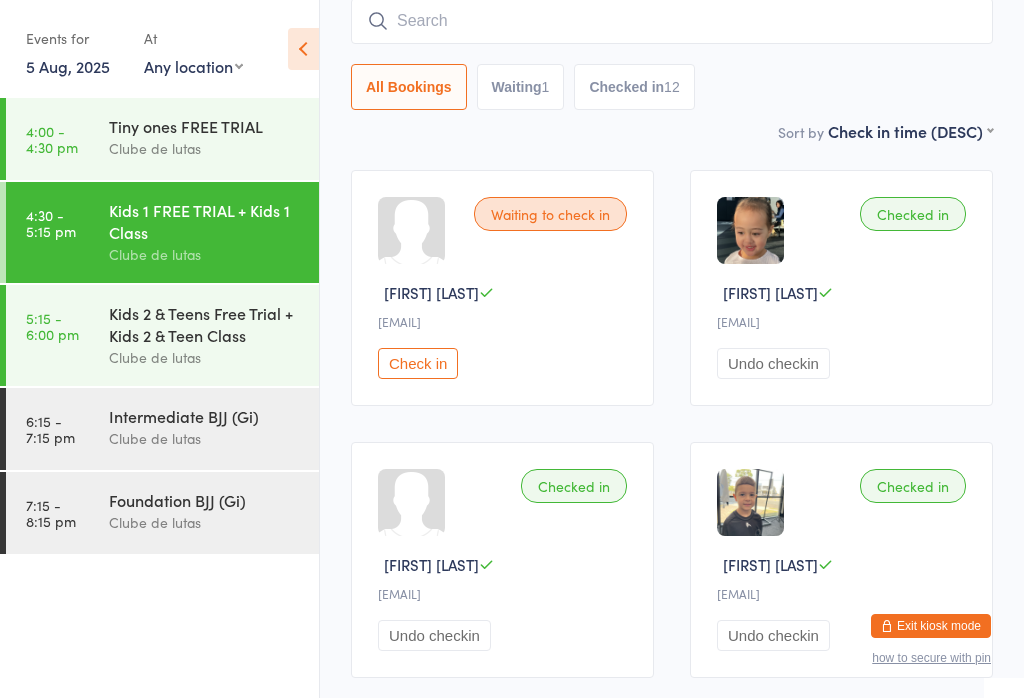 click at bounding box center [672, 21] 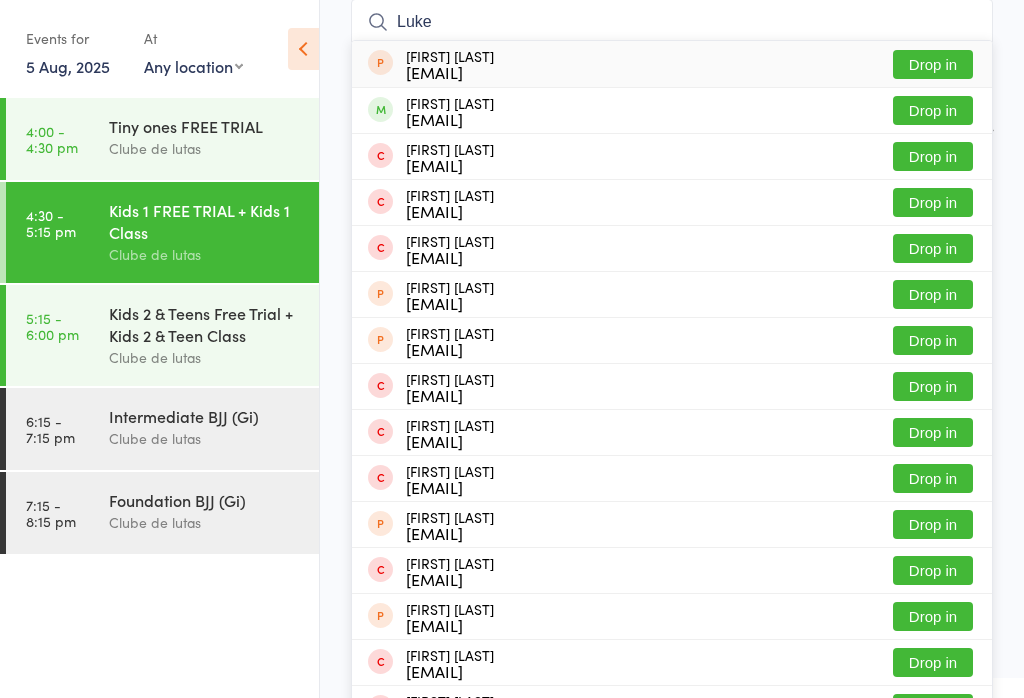 type on "Luke" 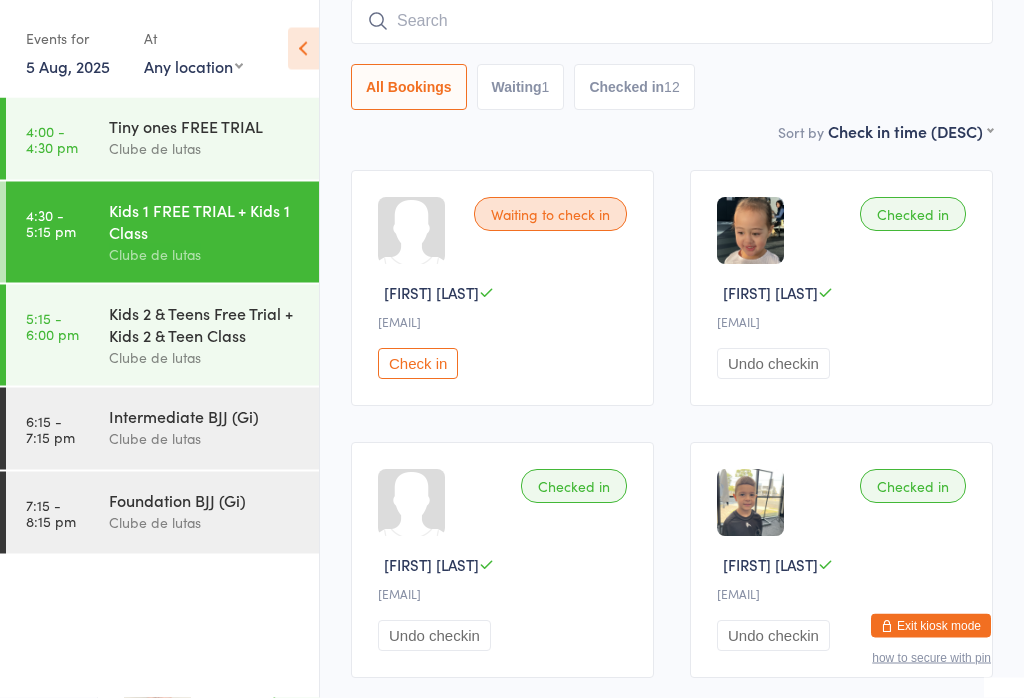 scroll, scrollTop: 181, scrollLeft: 0, axis: vertical 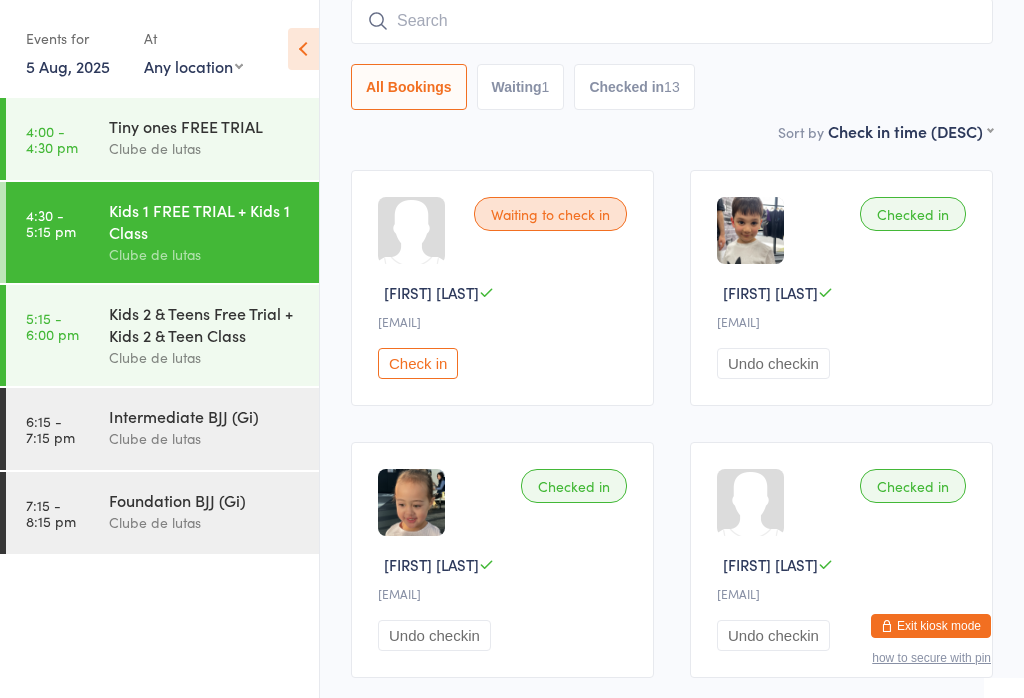 click at bounding box center (672, 21) 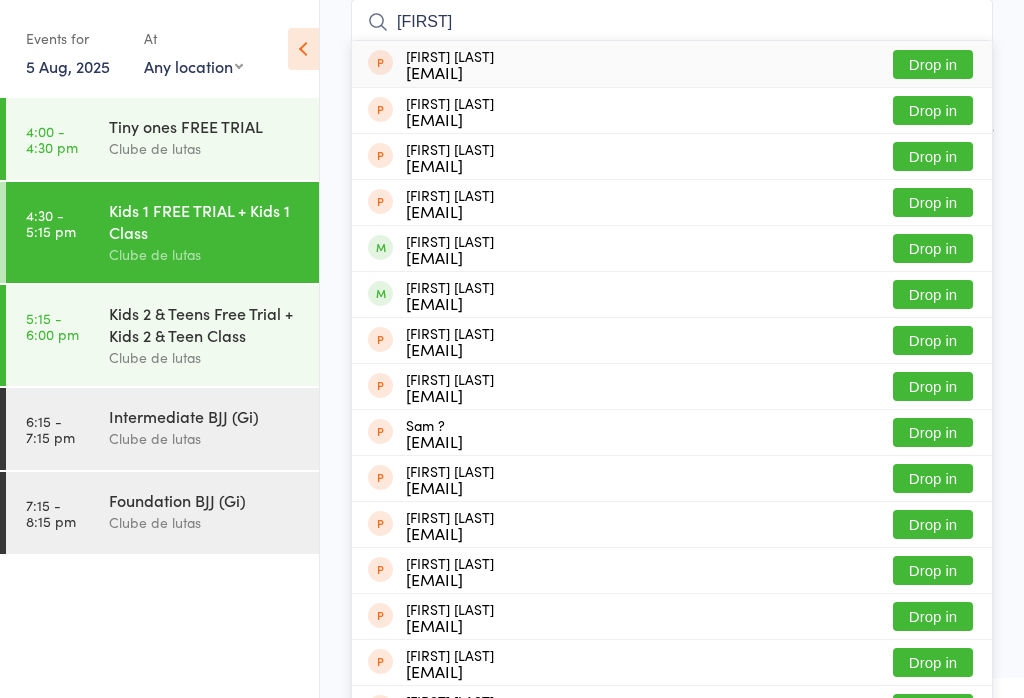 type on "[FIRST]" 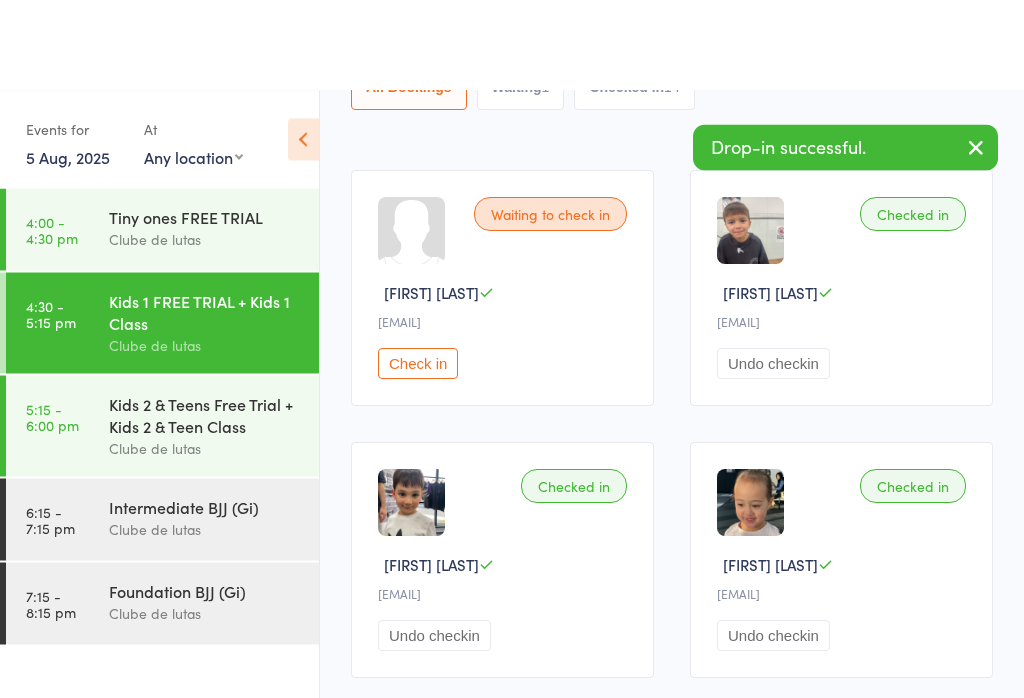 scroll, scrollTop: 0, scrollLeft: 0, axis: both 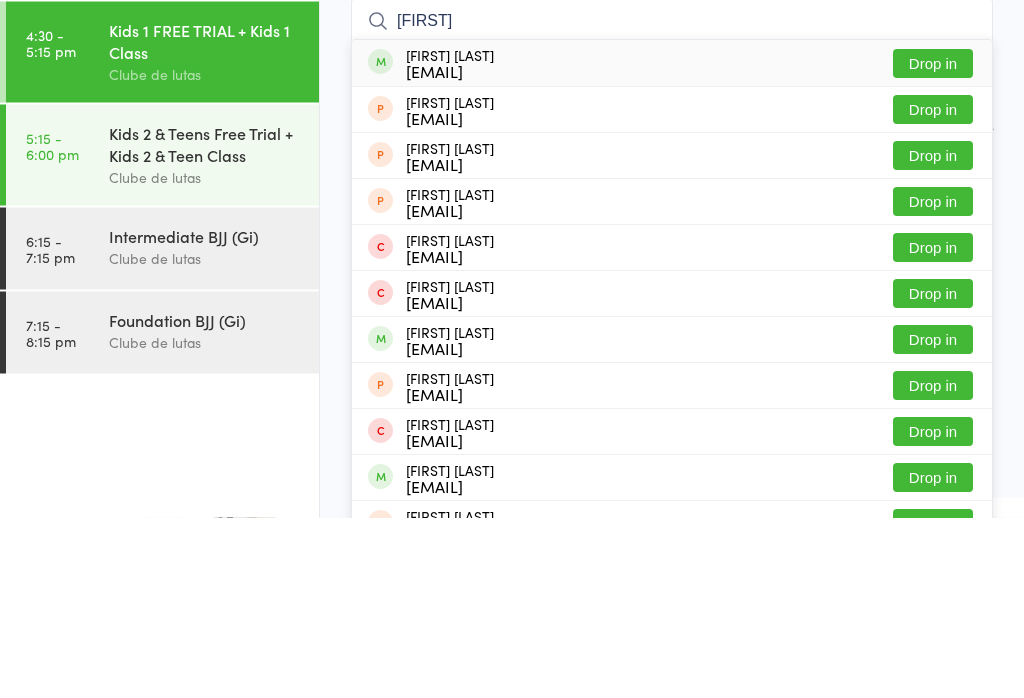 type on "[FIRST]" 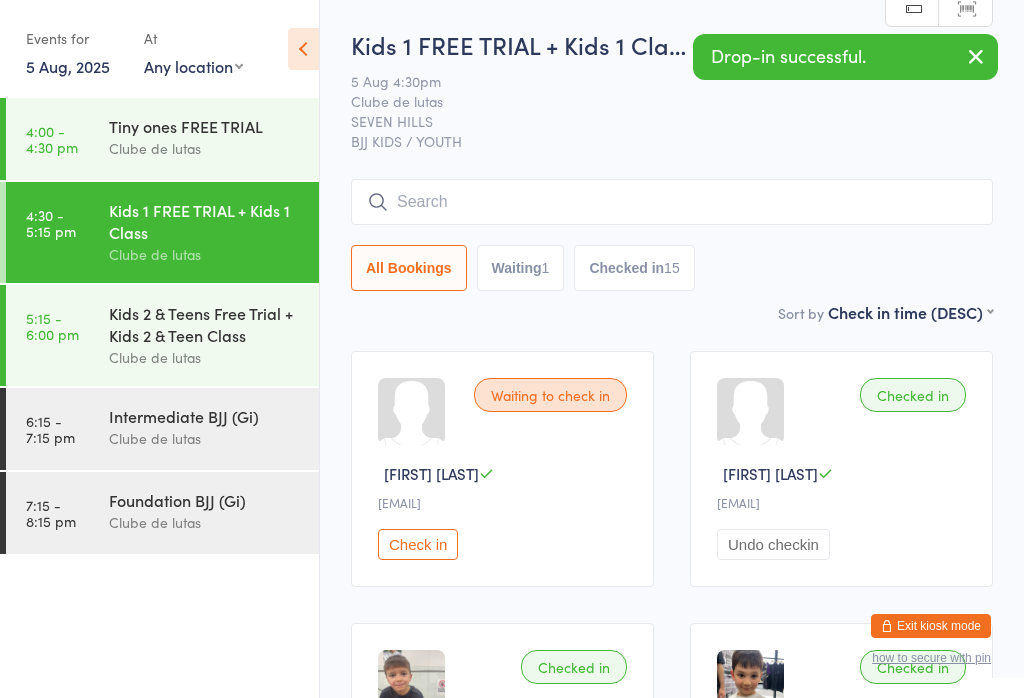 click at bounding box center [672, 202] 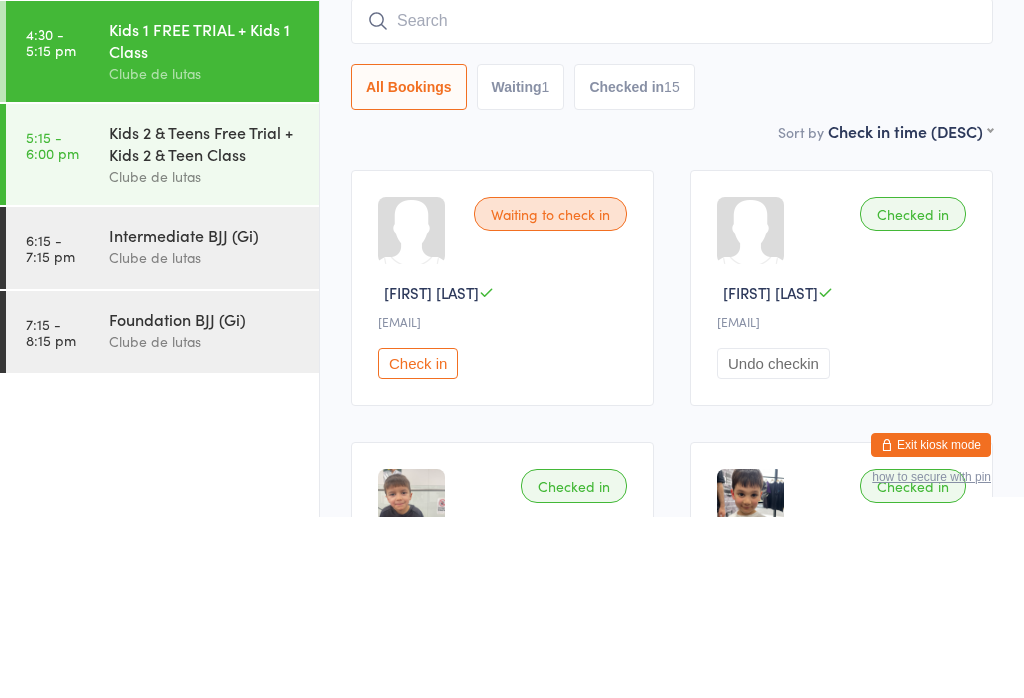 scroll, scrollTop: 181, scrollLeft: 0, axis: vertical 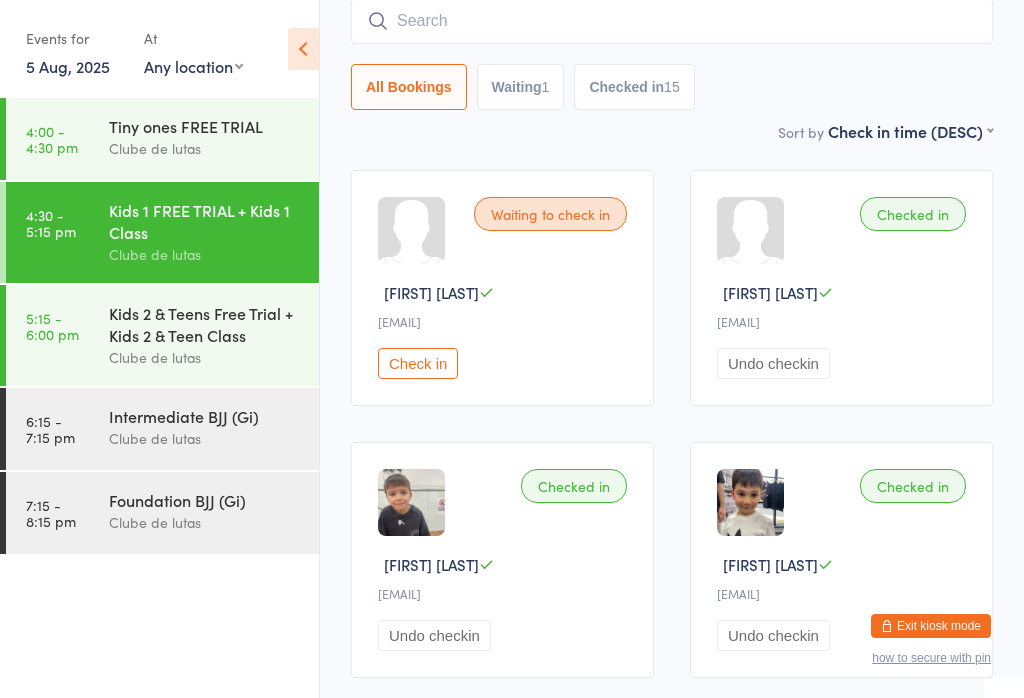 click on "Kids 2 & Teens Free Trial + Kids 2 & Teen Class" at bounding box center (205, 324) 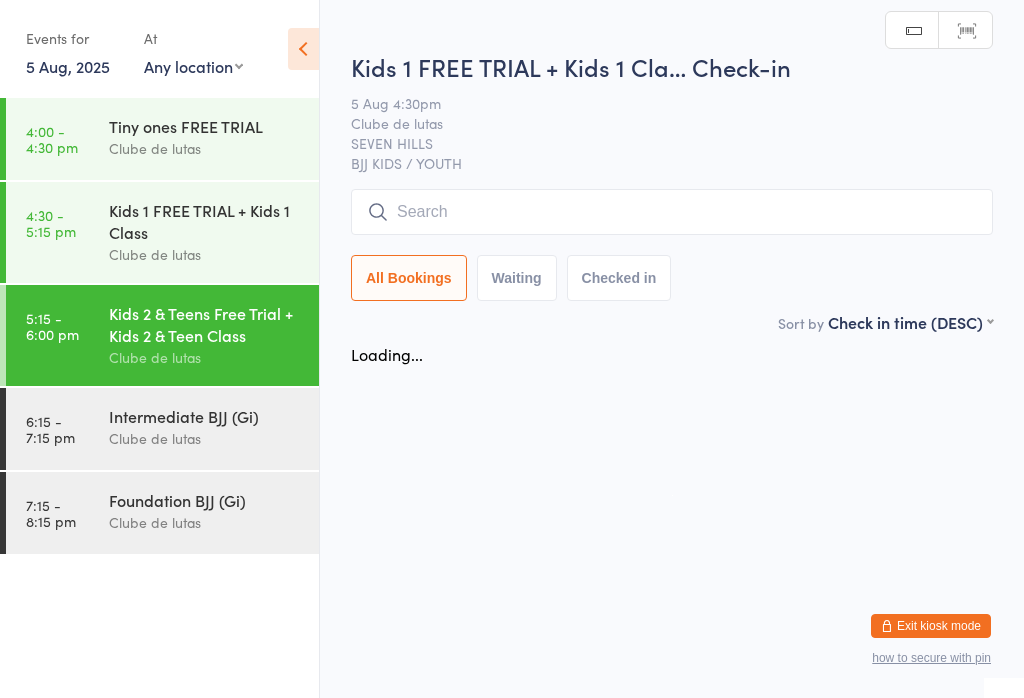 scroll, scrollTop: 0, scrollLeft: 0, axis: both 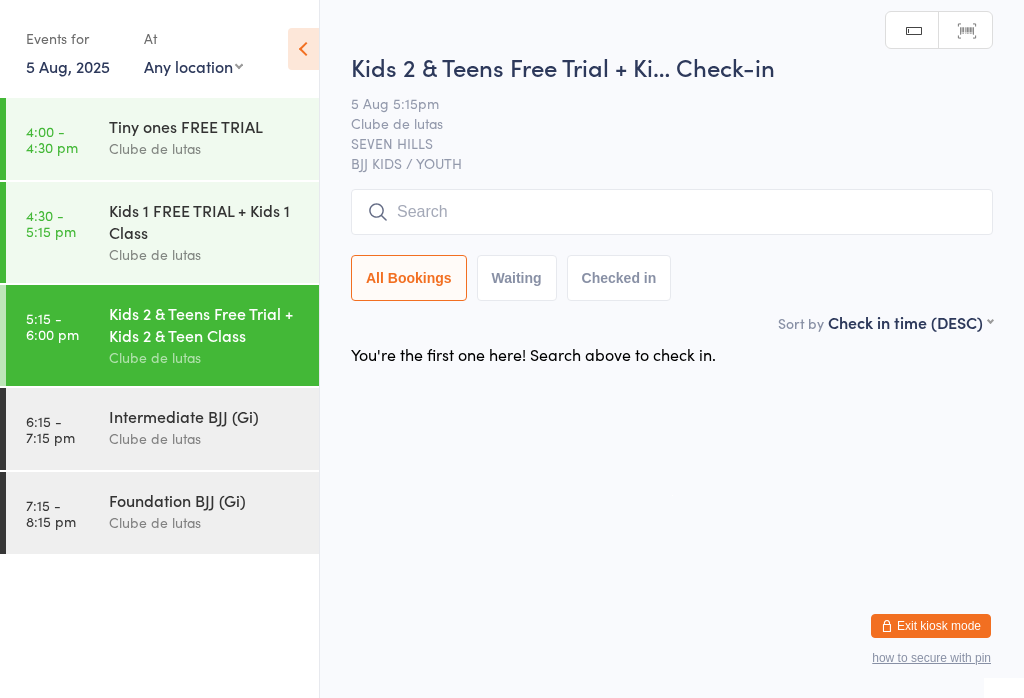 click on "Kids [NUMBER] & Teens Free Trial + Ki… Check-in [DATE] [TIME] [BRAND] [LOCATION] [ACTIVITY] [CATEGORY] Manual search Scanner input All Bookings Waiting Checked in" at bounding box center (672, 180) 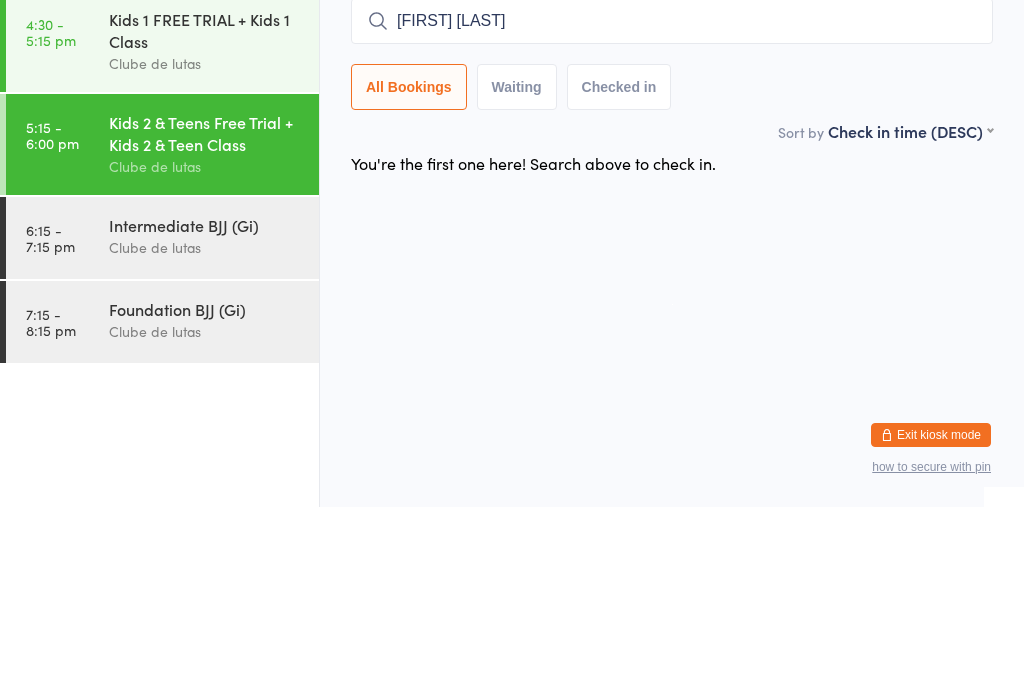 type on "[FIRST] [LAST]" 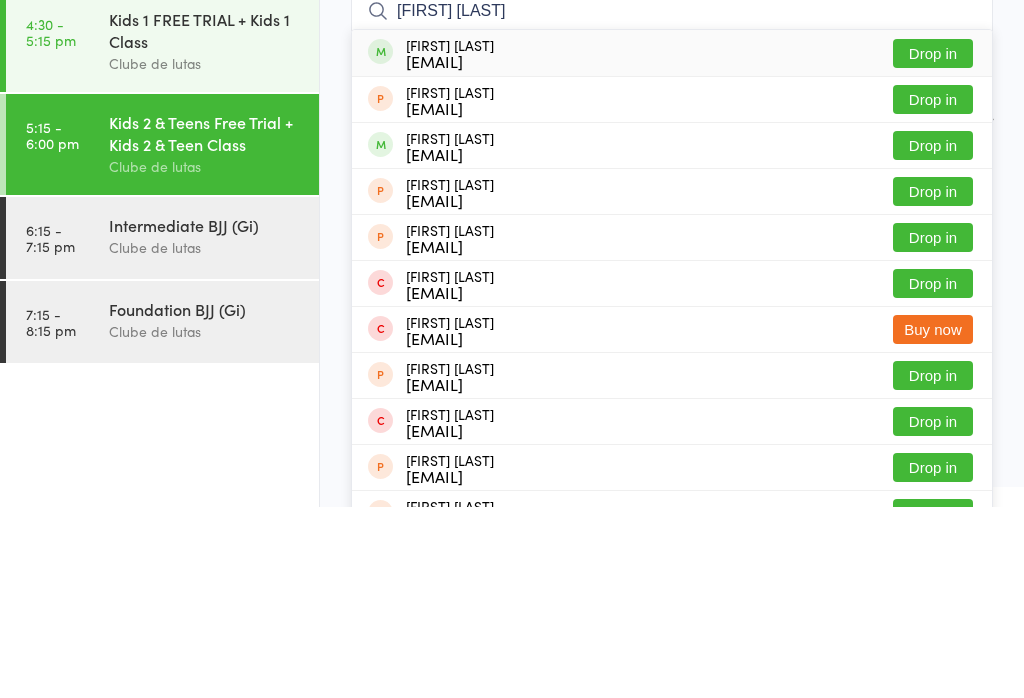 click on "Drop in" at bounding box center (933, 244) 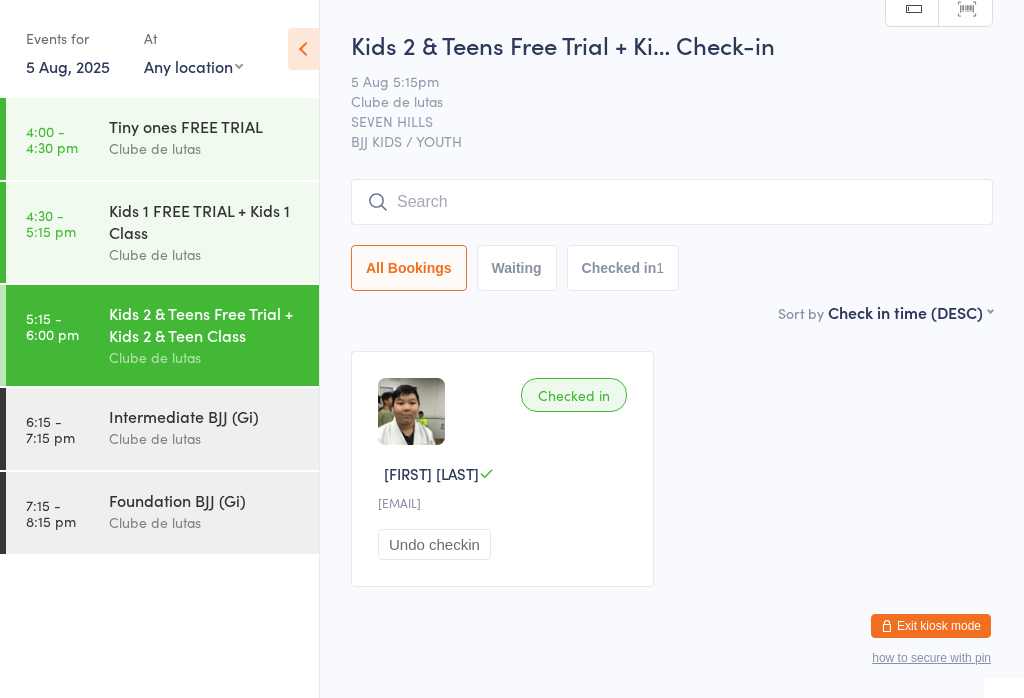 click at bounding box center (672, 202) 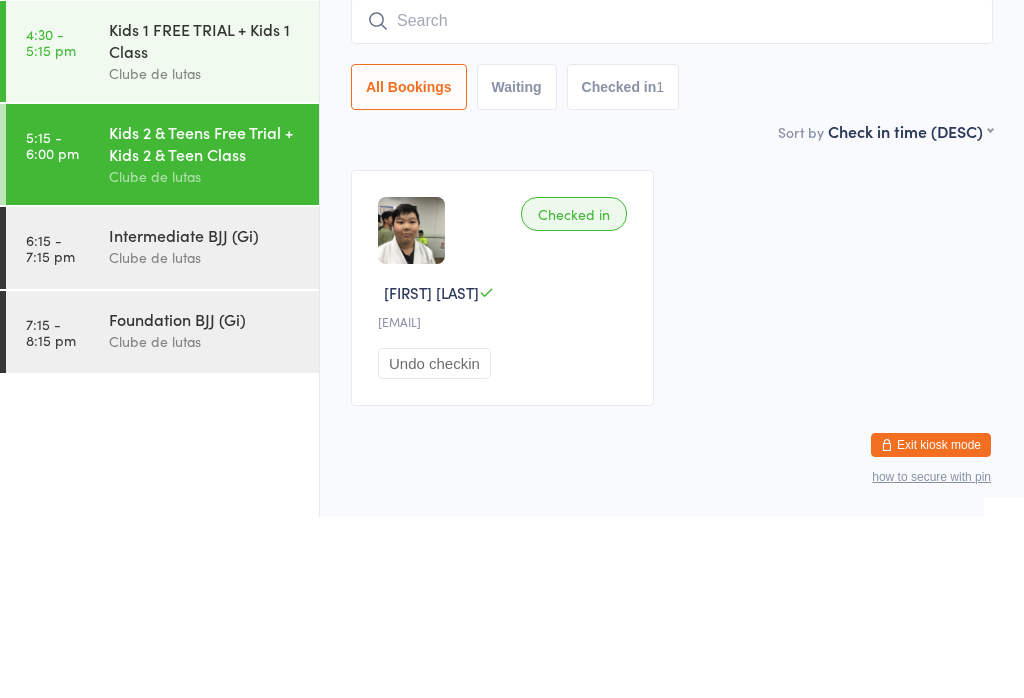 type on "G" 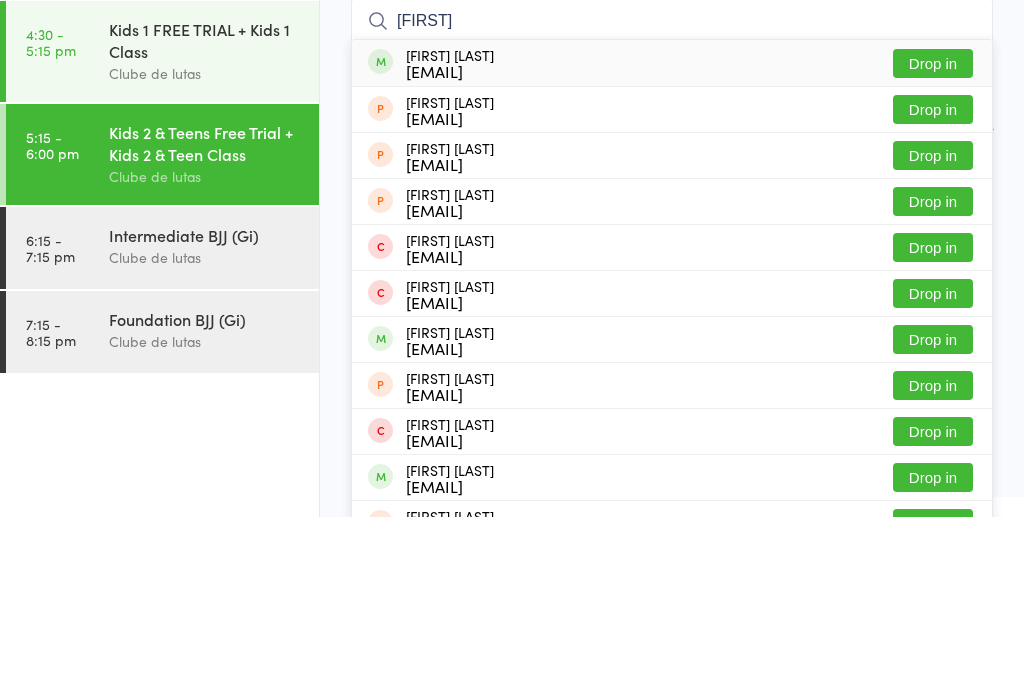scroll, scrollTop: 124, scrollLeft: 0, axis: vertical 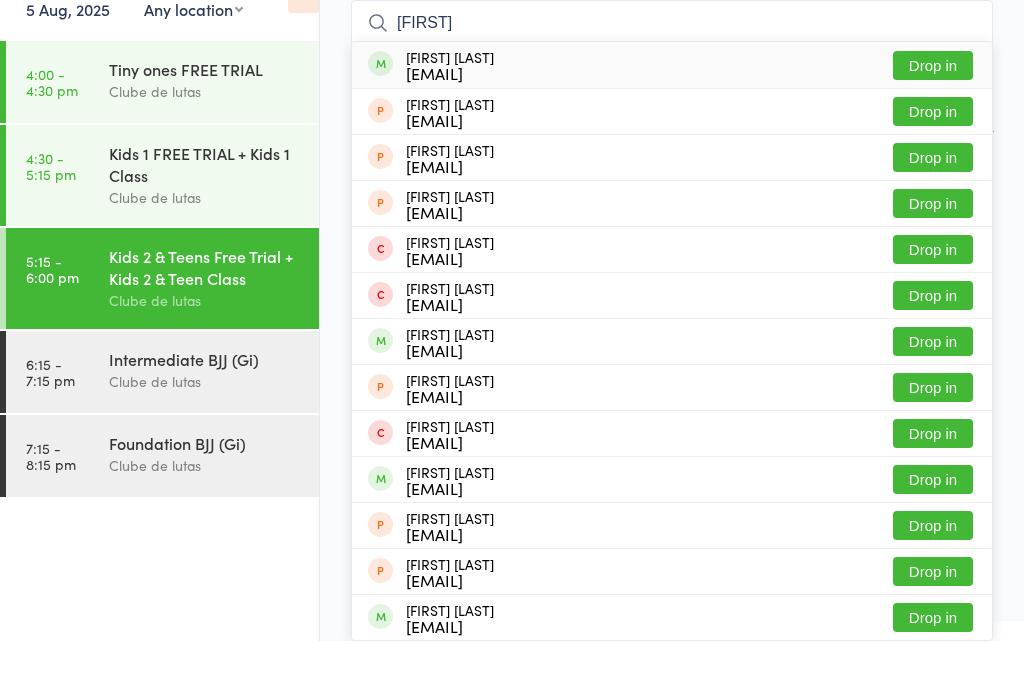 type on "[FIRST]" 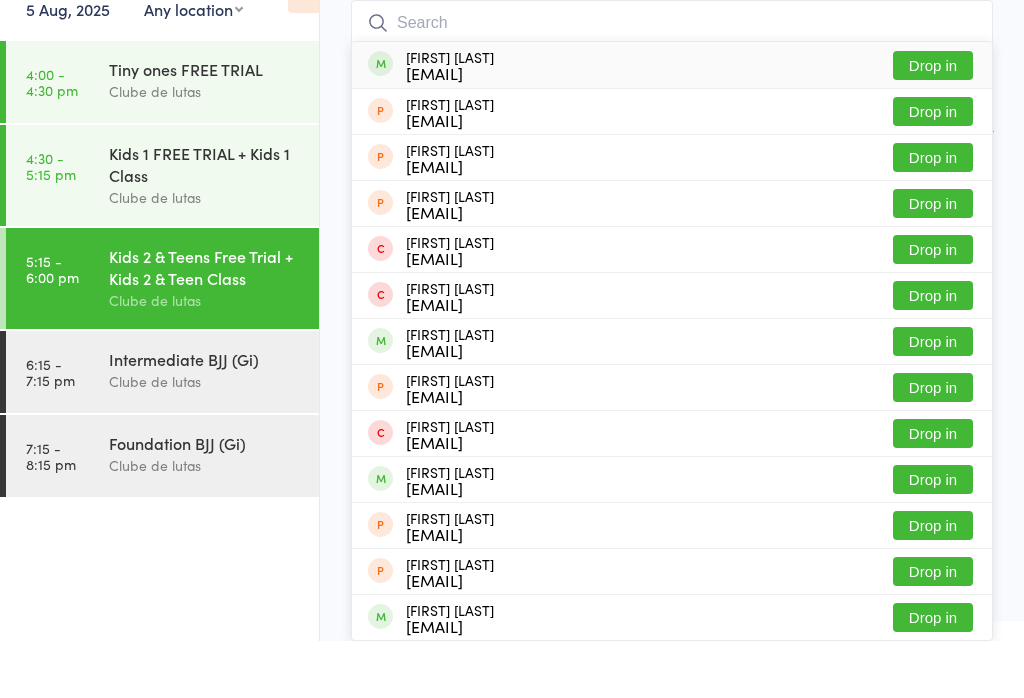 scroll, scrollTop: 39, scrollLeft: 0, axis: vertical 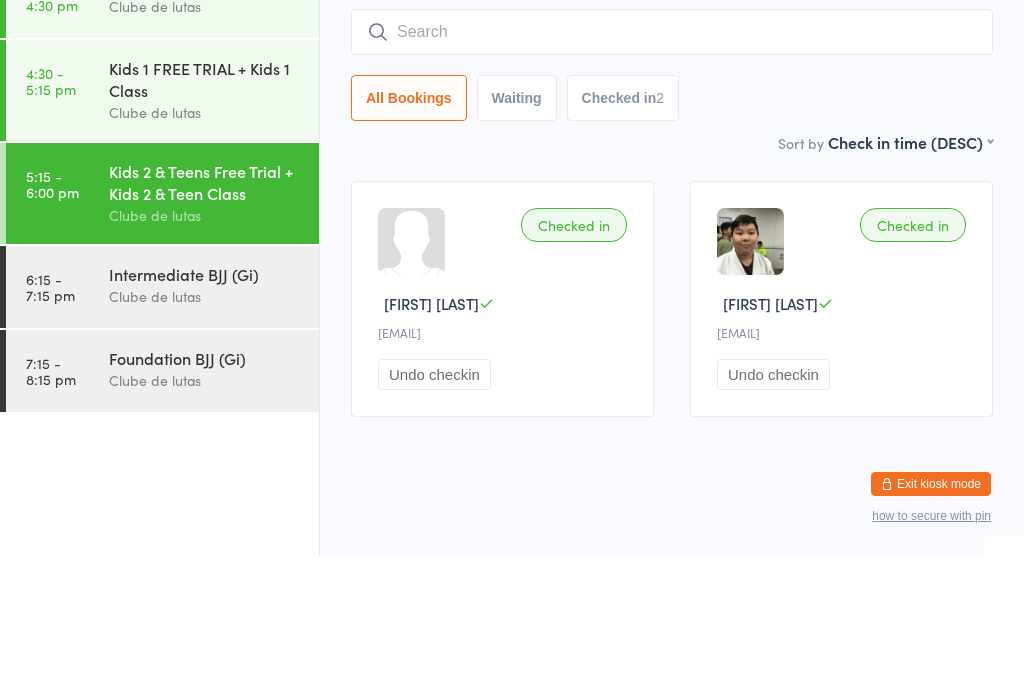 click at bounding box center [672, 174] 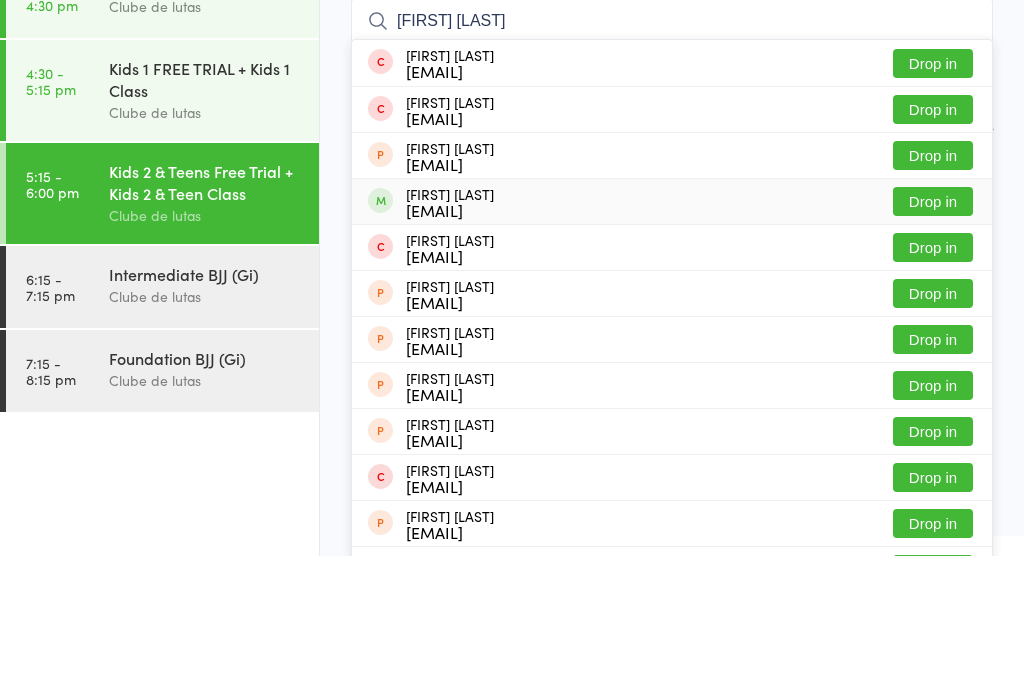 type on "[FIRST] [LAST]" 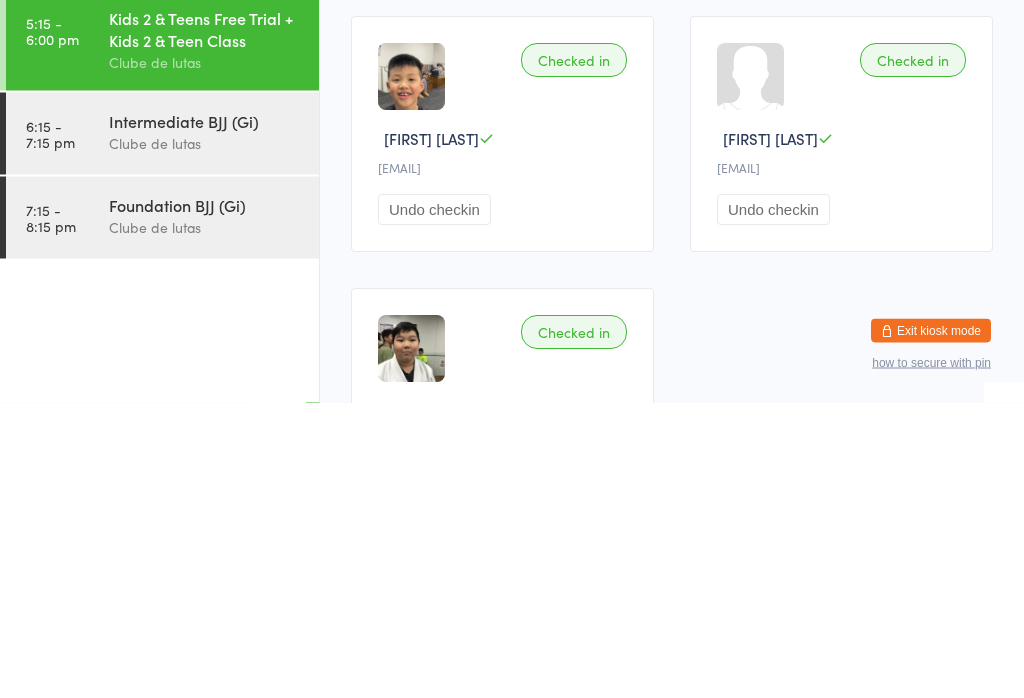 click on "Clube de lutas" at bounding box center [205, 438] 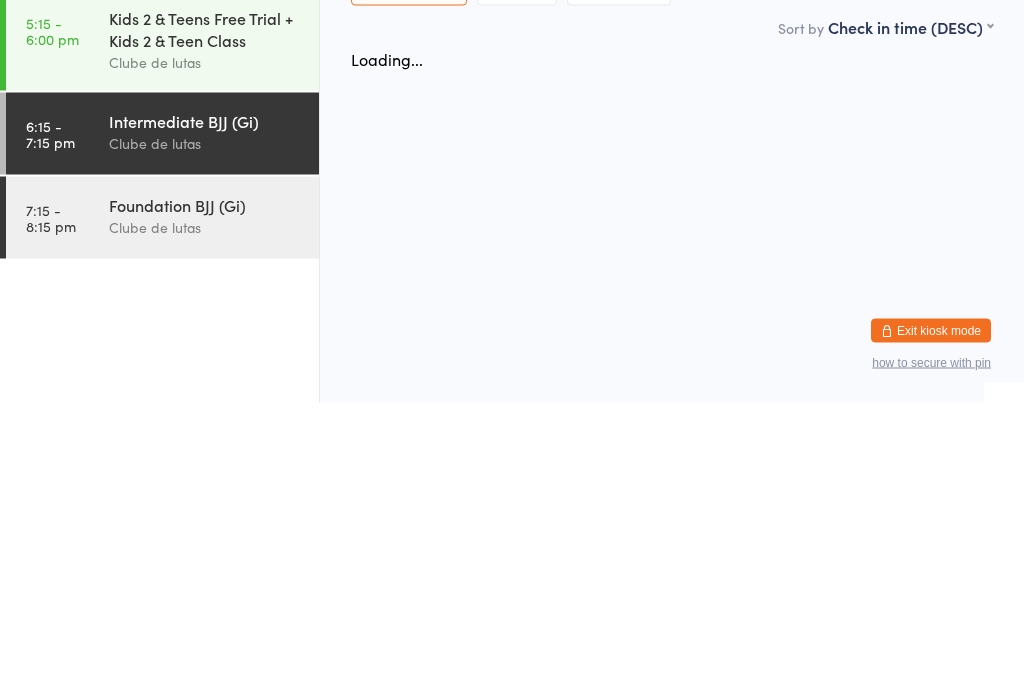 scroll, scrollTop: 0, scrollLeft: 0, axis: both 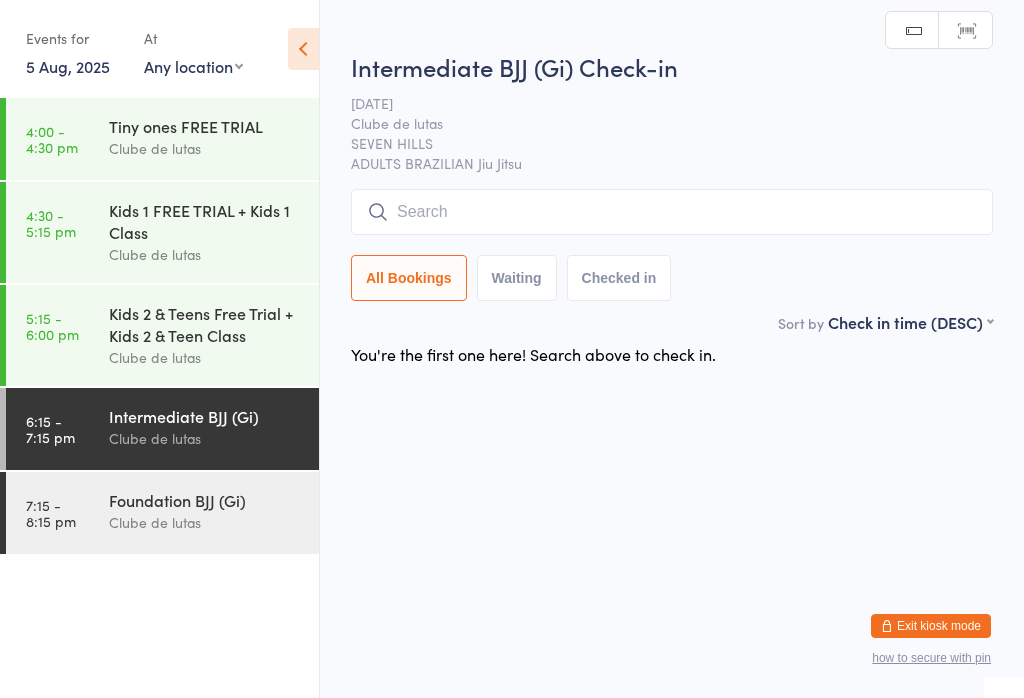 click at bounding box center (672, 212) 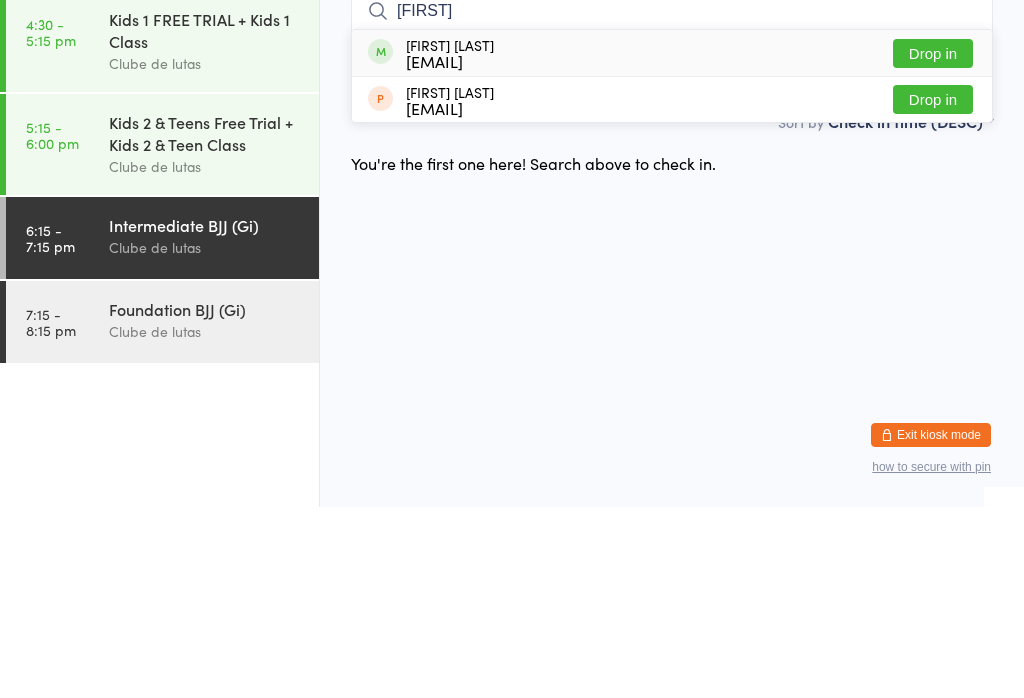 type on "[FIRST]" 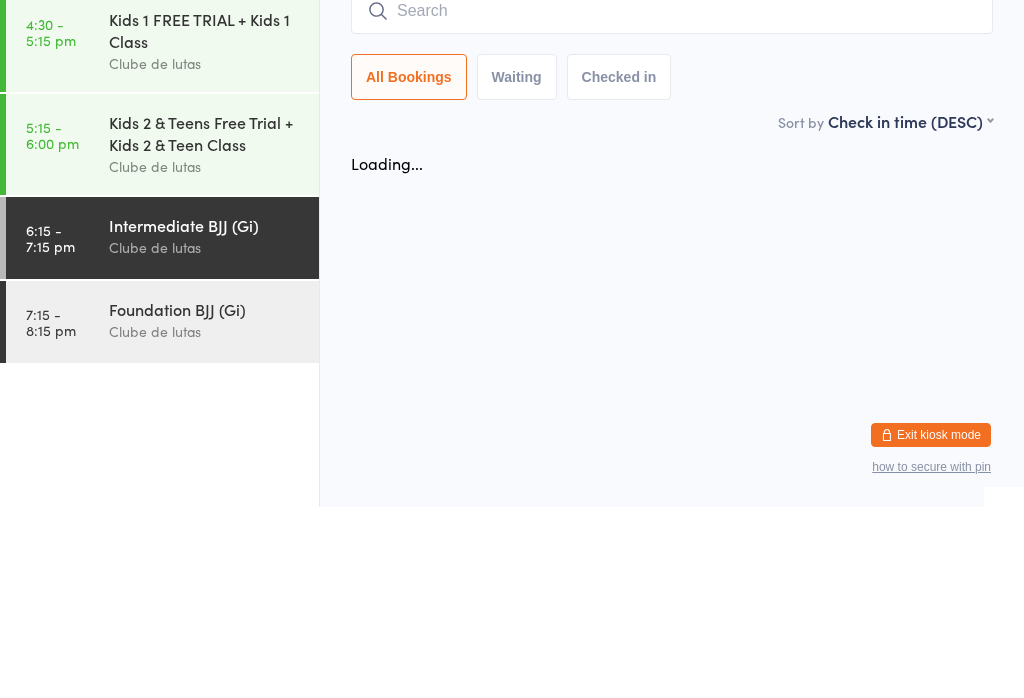 scroll, scrollTop: 39, scrollLeft: 0, axis: vertical 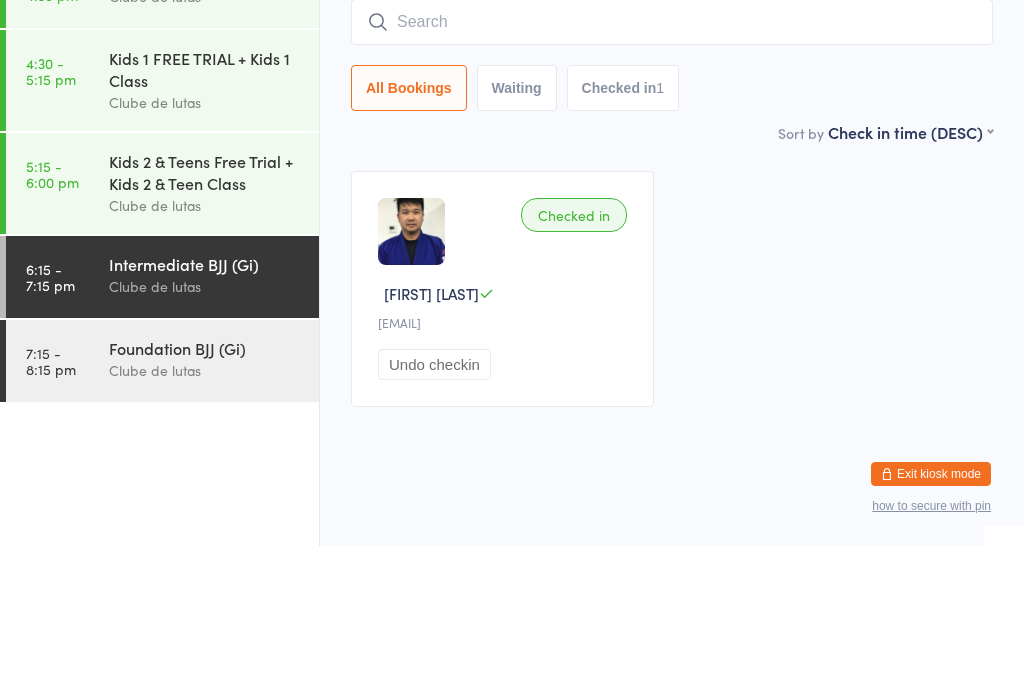 click on "Kids 2 & Teens Free Trial + Kids 2 & Teen Class" at bounding box center (205, 324) 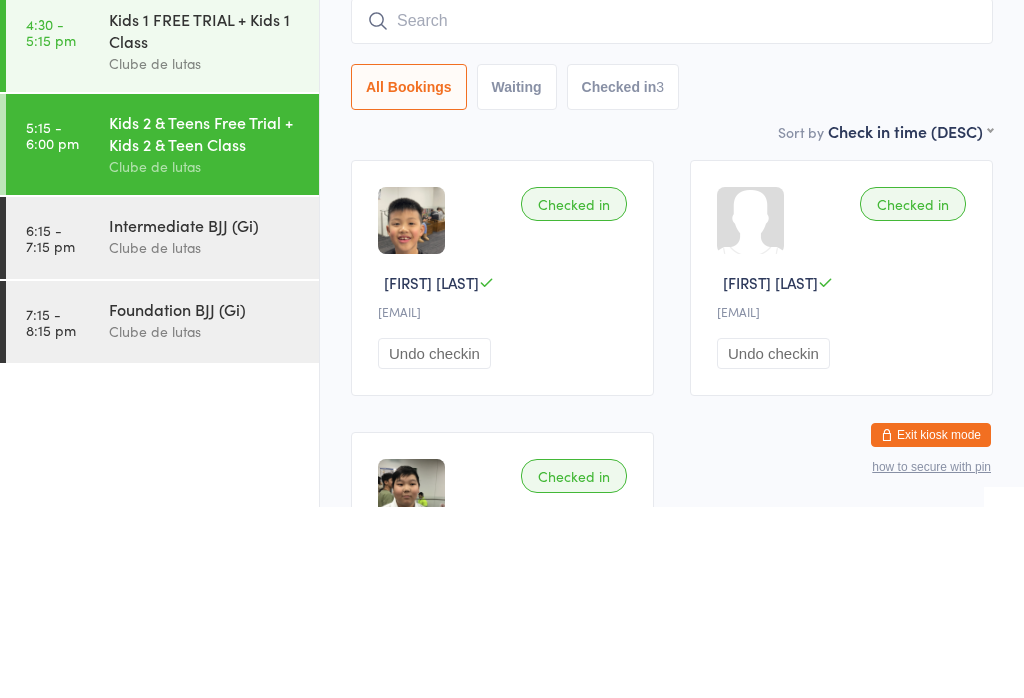 scroll, scrollTop: 191, scrollLeft: 0, axis: vertical 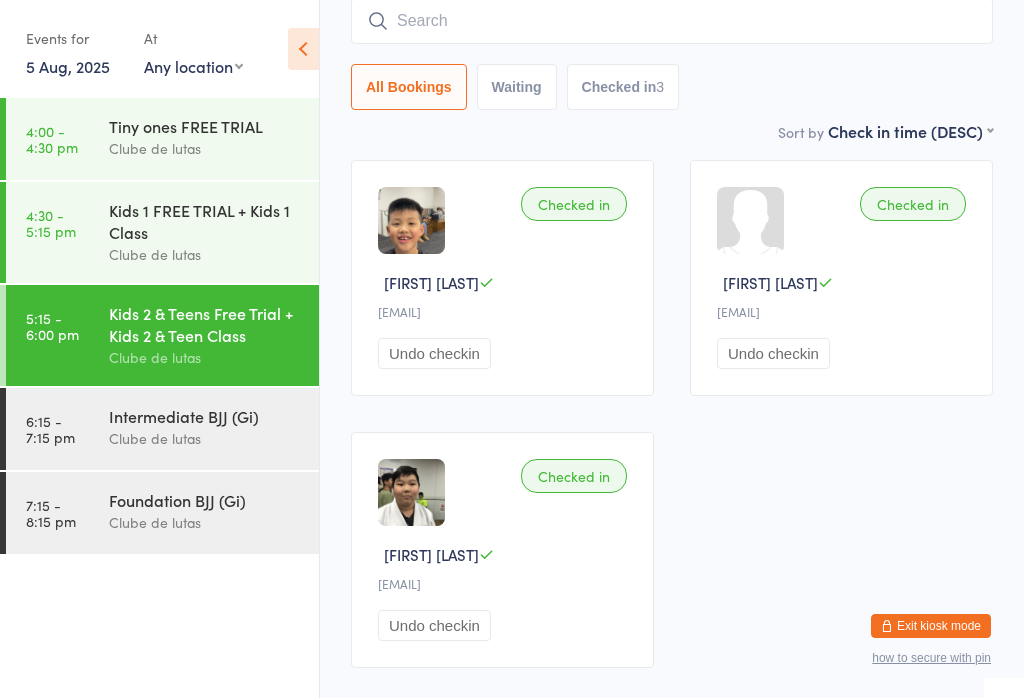 click at bounding box center [672, 21] 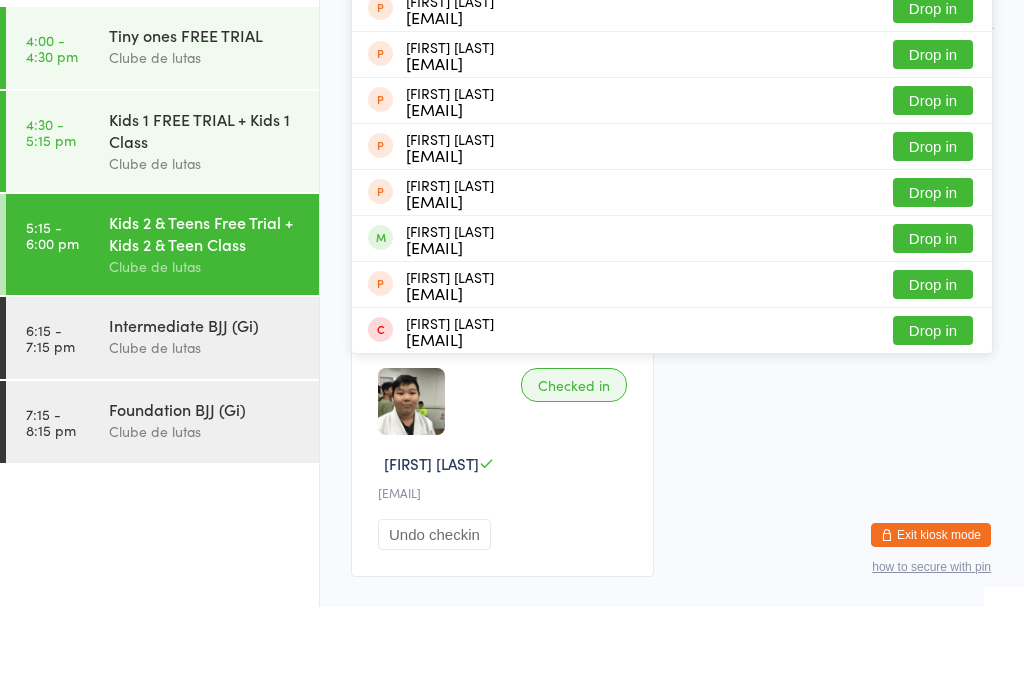 type on "Emily" 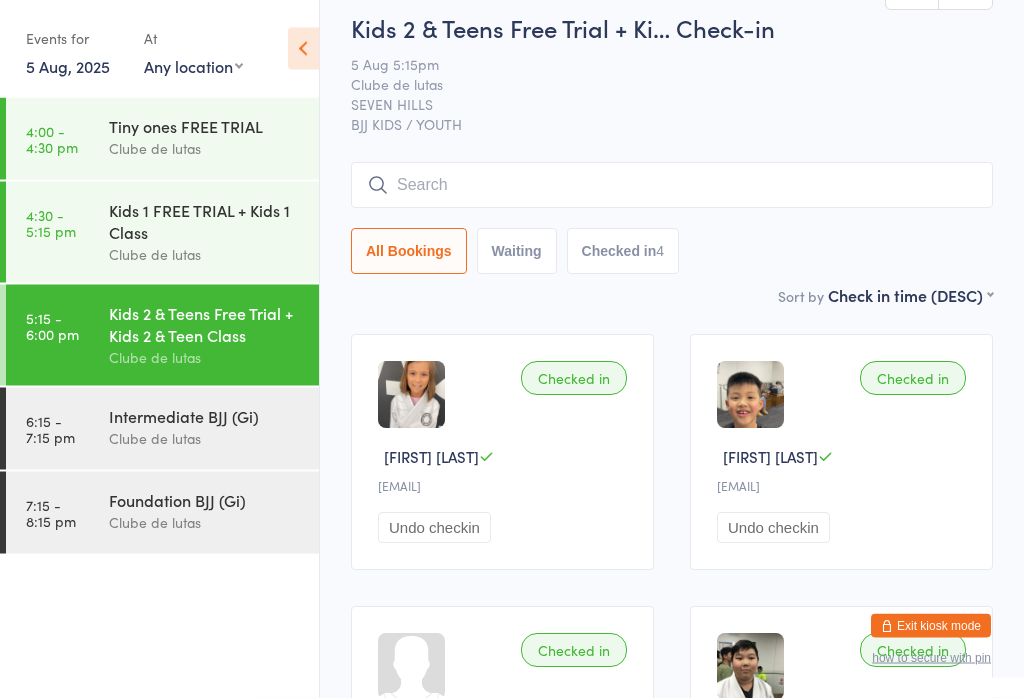 scroll, scrollTop: 0, scrollLeft: 0, axis: both 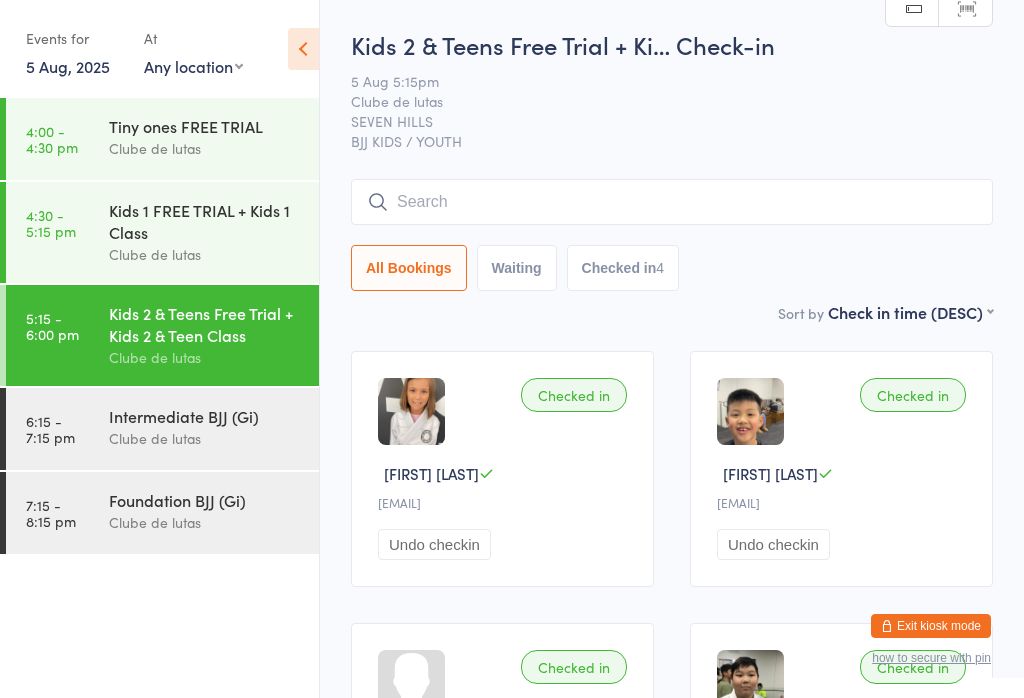 click at bounding box center (672, 202) 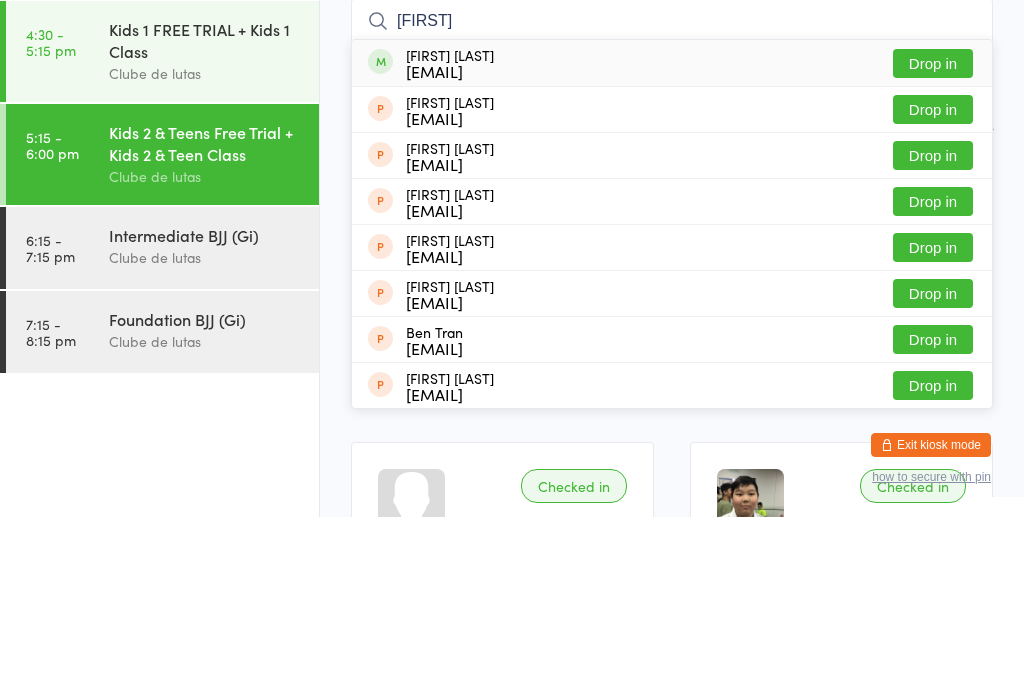 type on "[FIRST]" 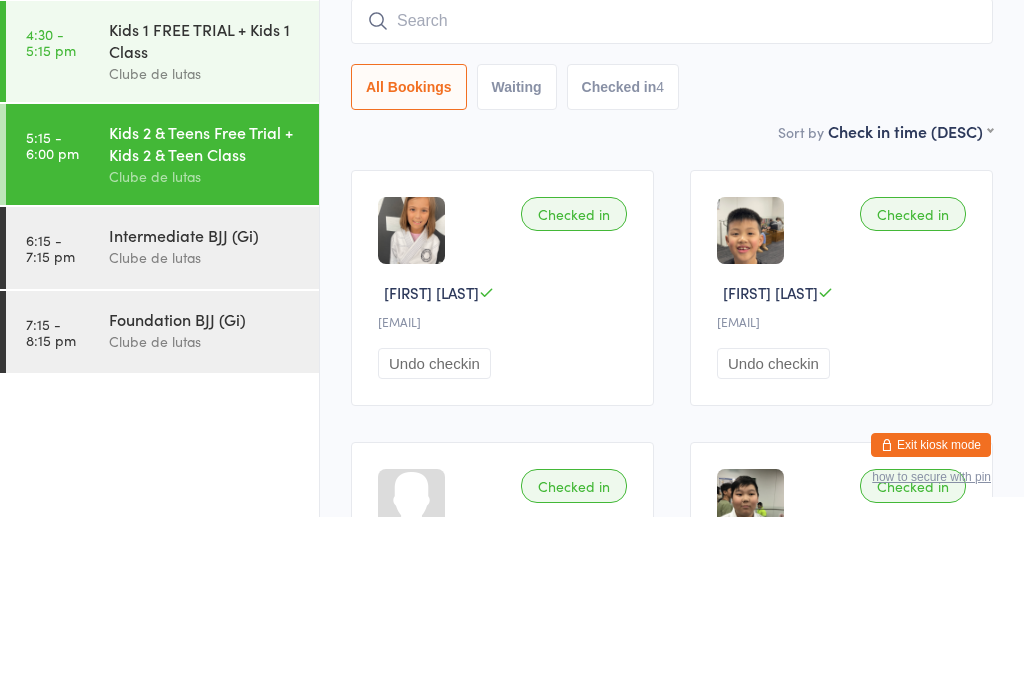 scroll, scrollTop: 181, scrollLeft: 0, axis: vertical 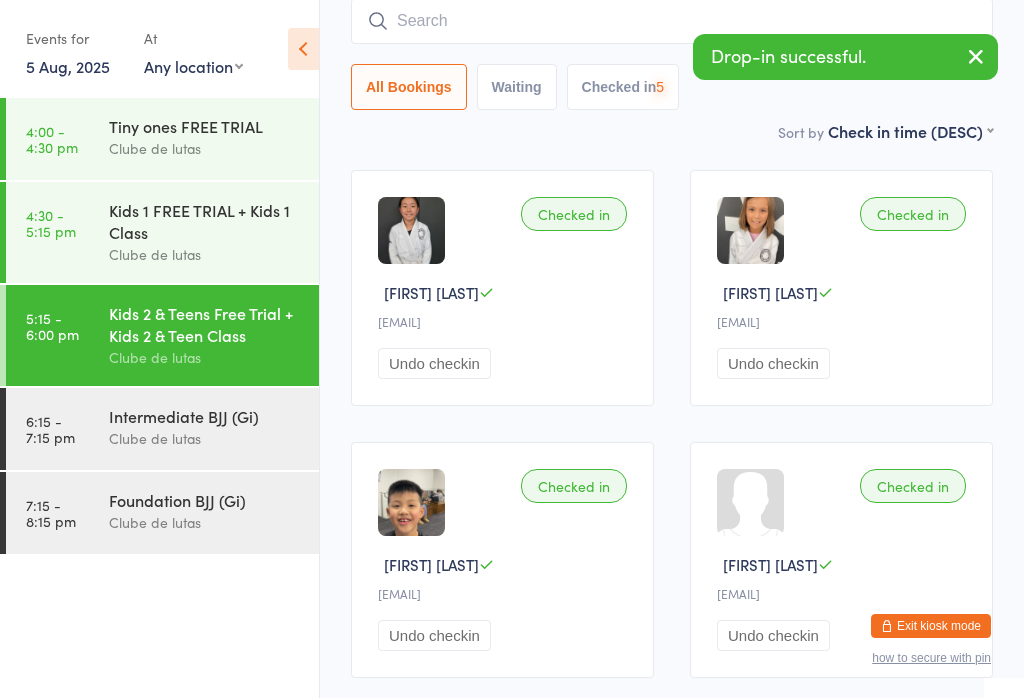 click at bounding box center (672, 21) 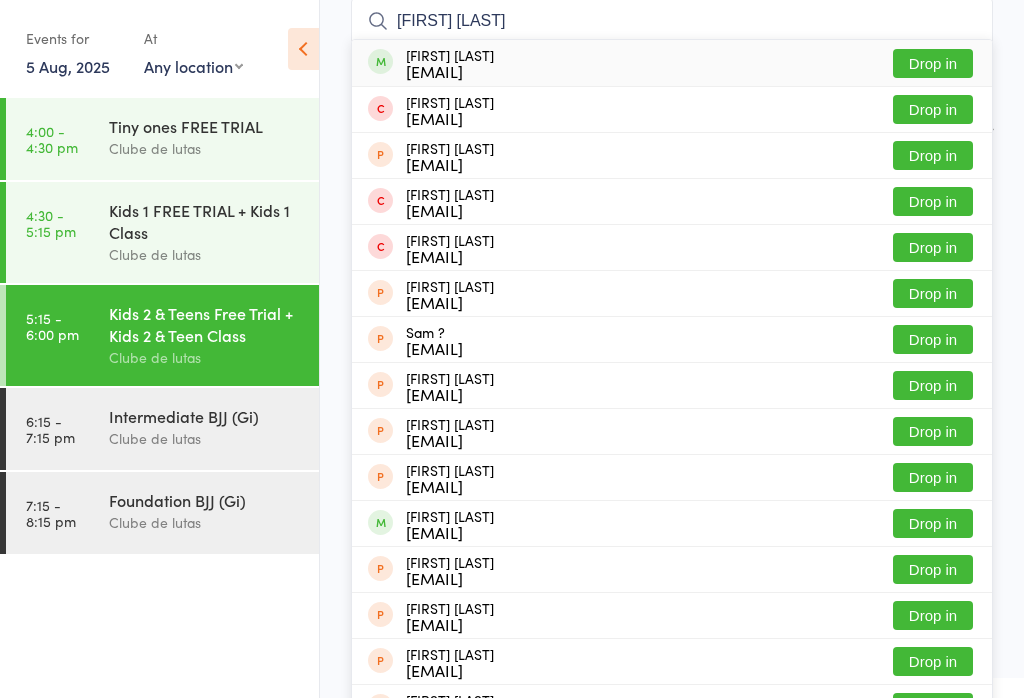 type on "[FIRST] [LAST]" 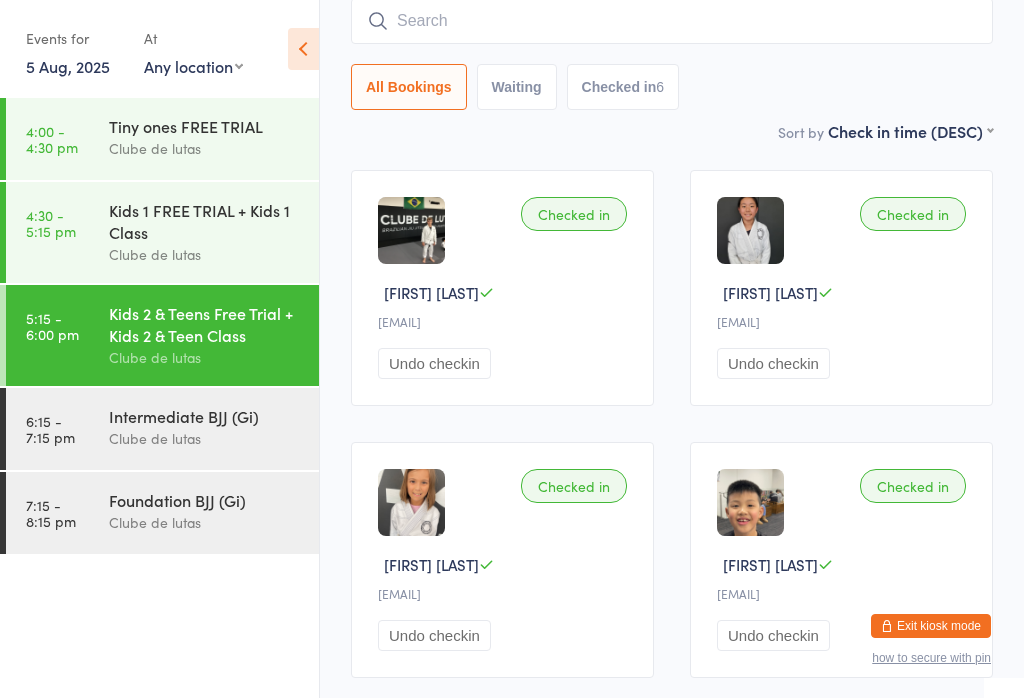 click at bounding box center [672, 21] 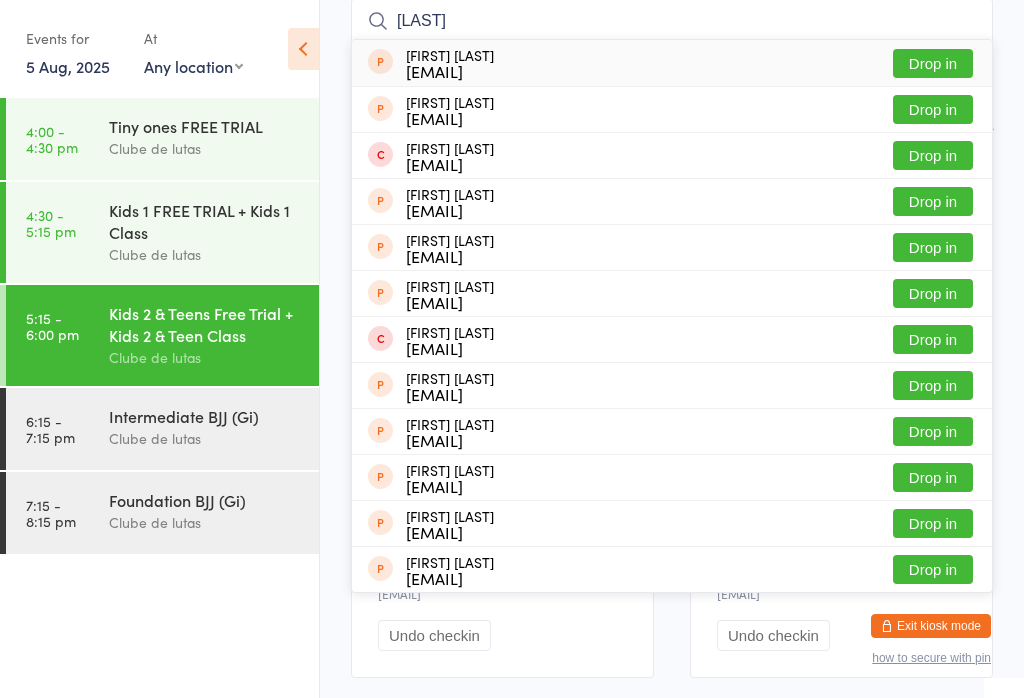 type on "[LAST]" 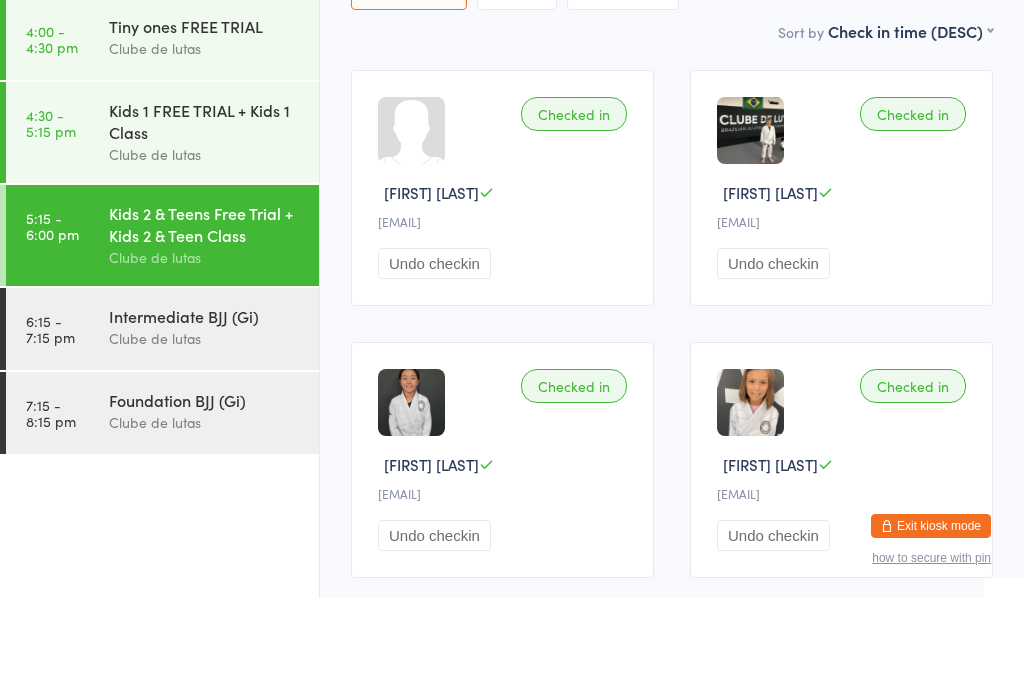 click on "Kids 2 & Teens Free Trial + Kids 2 & Teen Class" at bounding box center [205, 324] 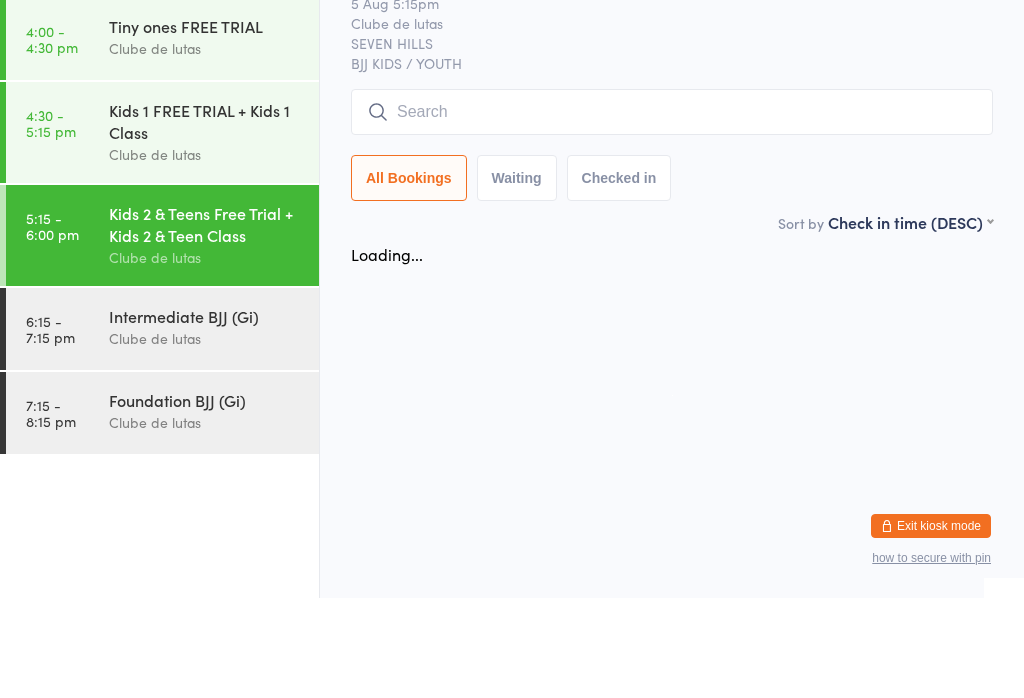 scroll, scrollTop: 0, scrollLeft: 0, axis: both 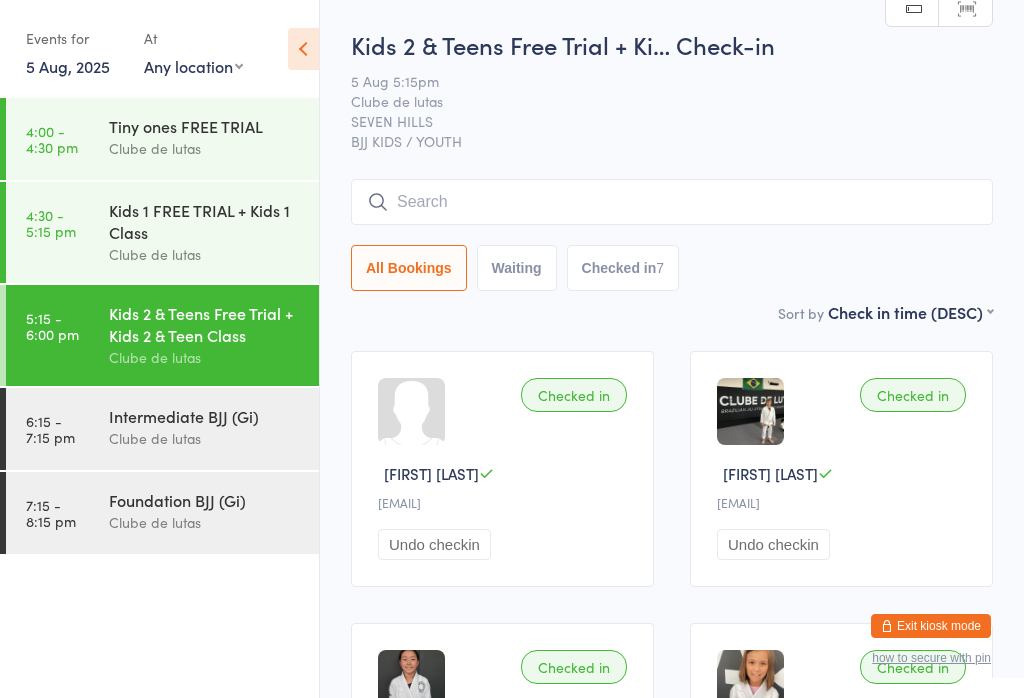 click at bounding box center [672, 202] 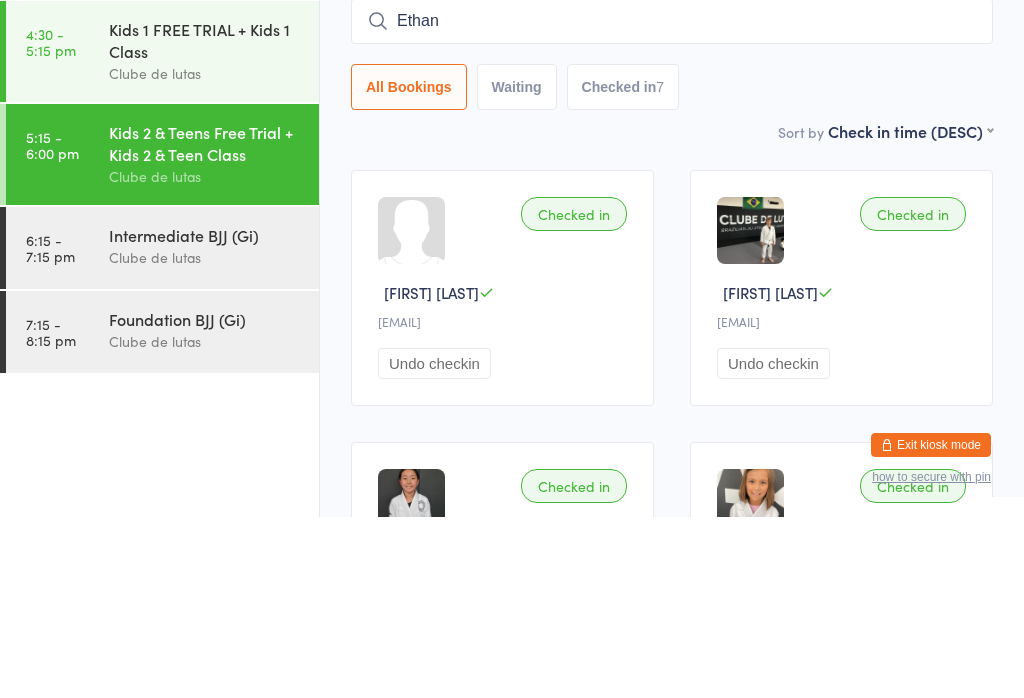 type on "Ethan" 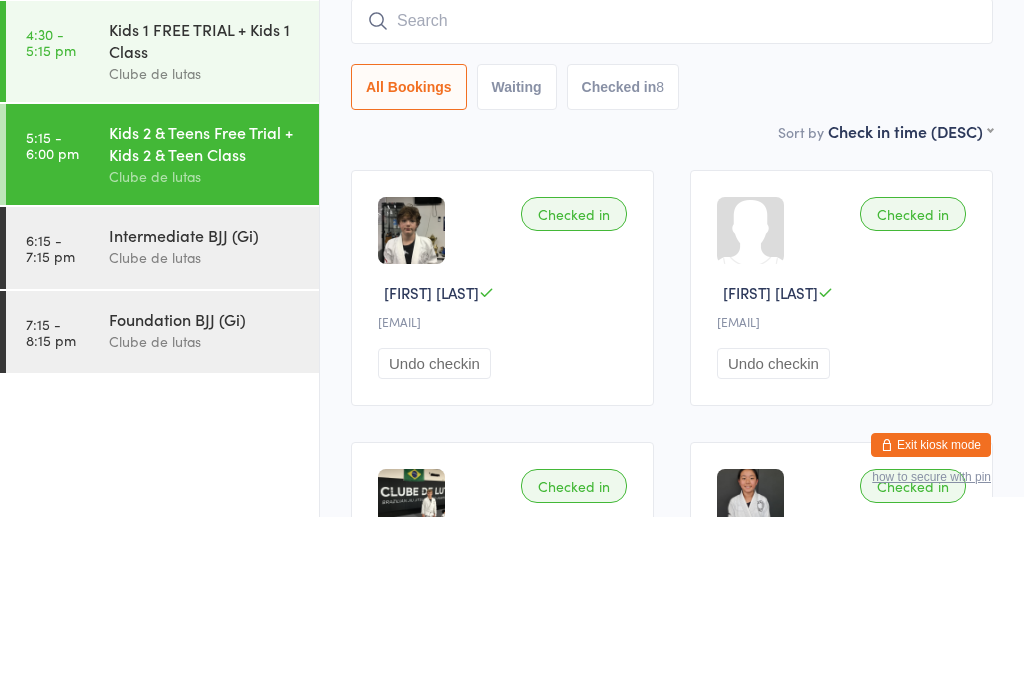 scroll, scrollTop: 181, scrollLeft: 0, axis: vertical 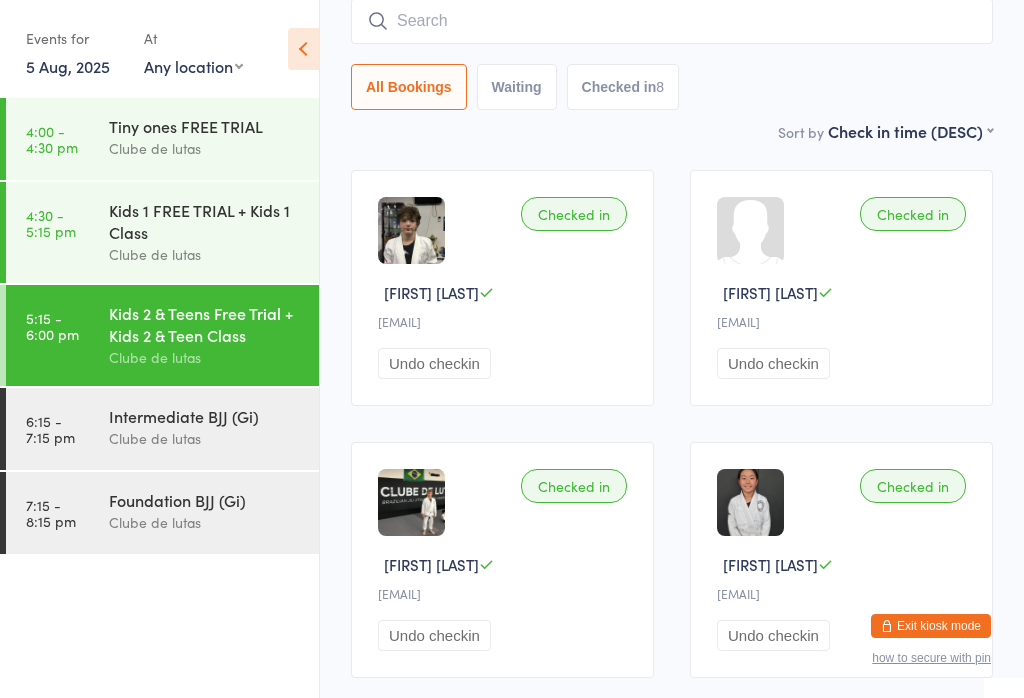click at bounding box center (672, 21) 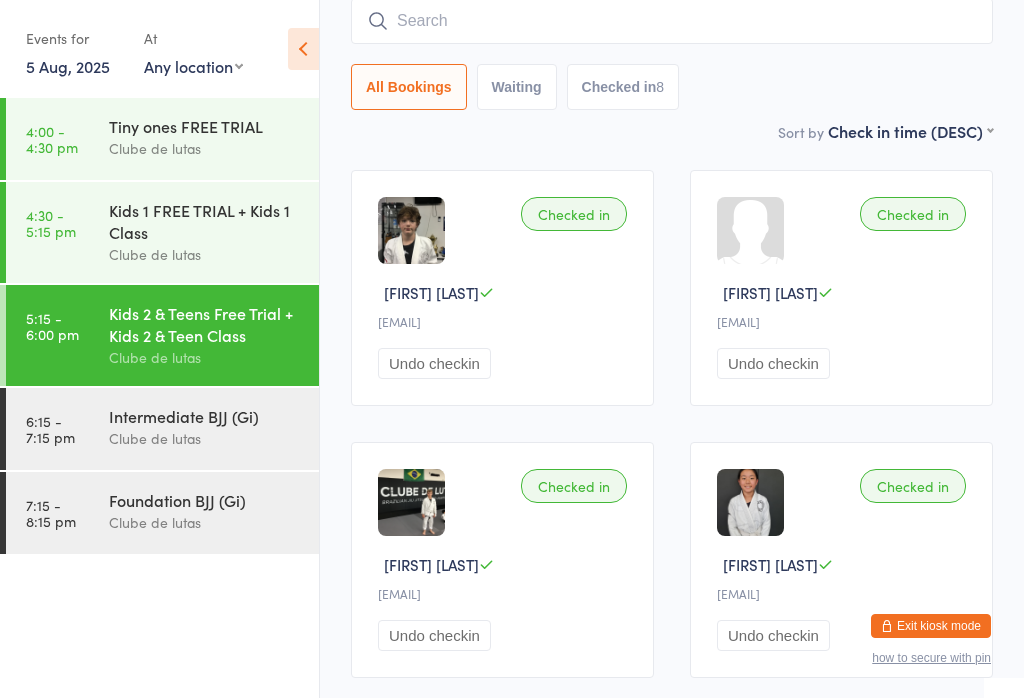 type on "A" 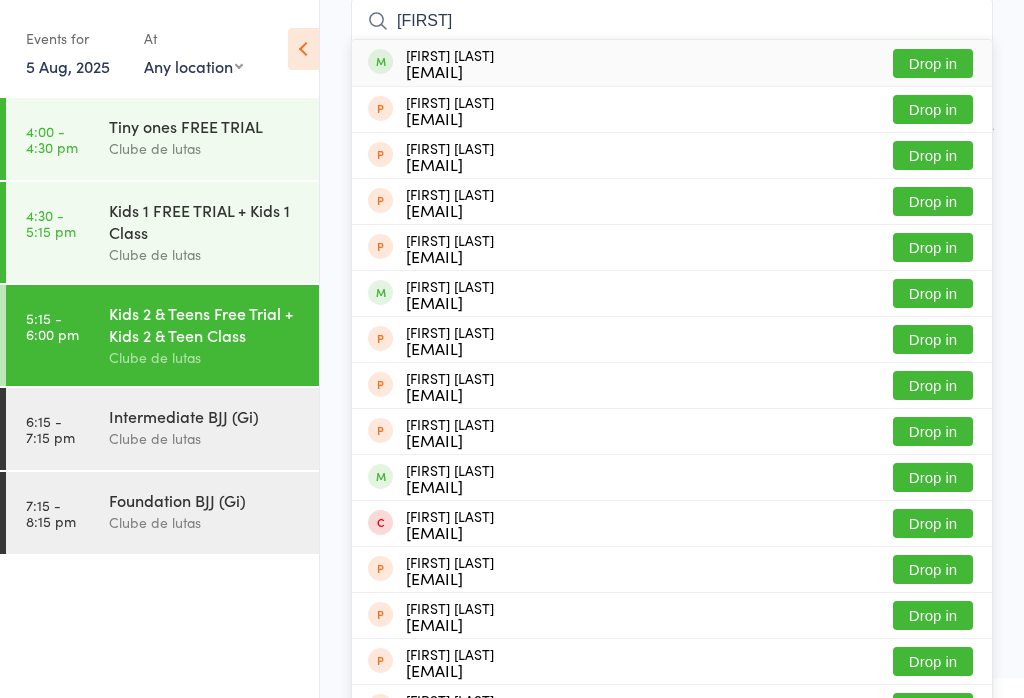 type on "[FIRST]" 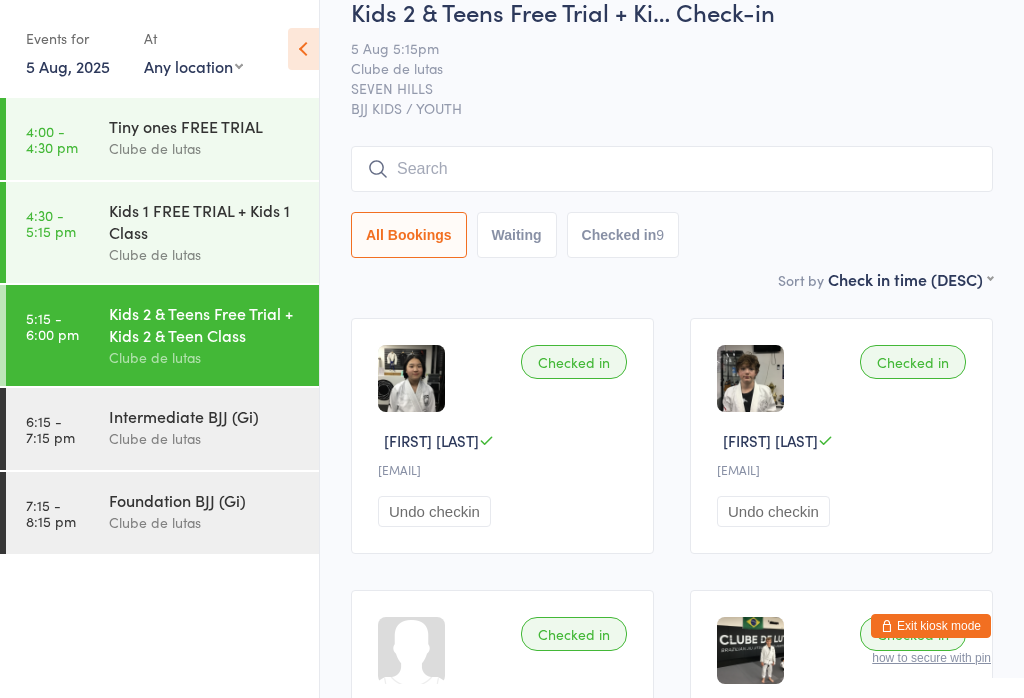 scroll, scrollTop: 0, scrollLeft: 0, axis: both 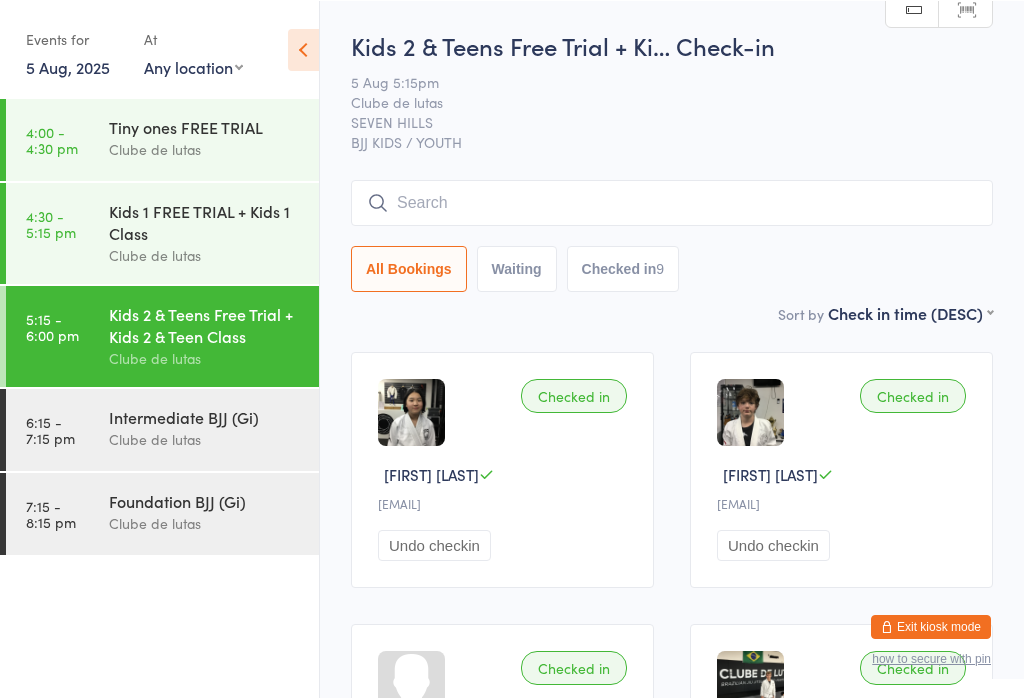 click at bounding box center (672, 202) 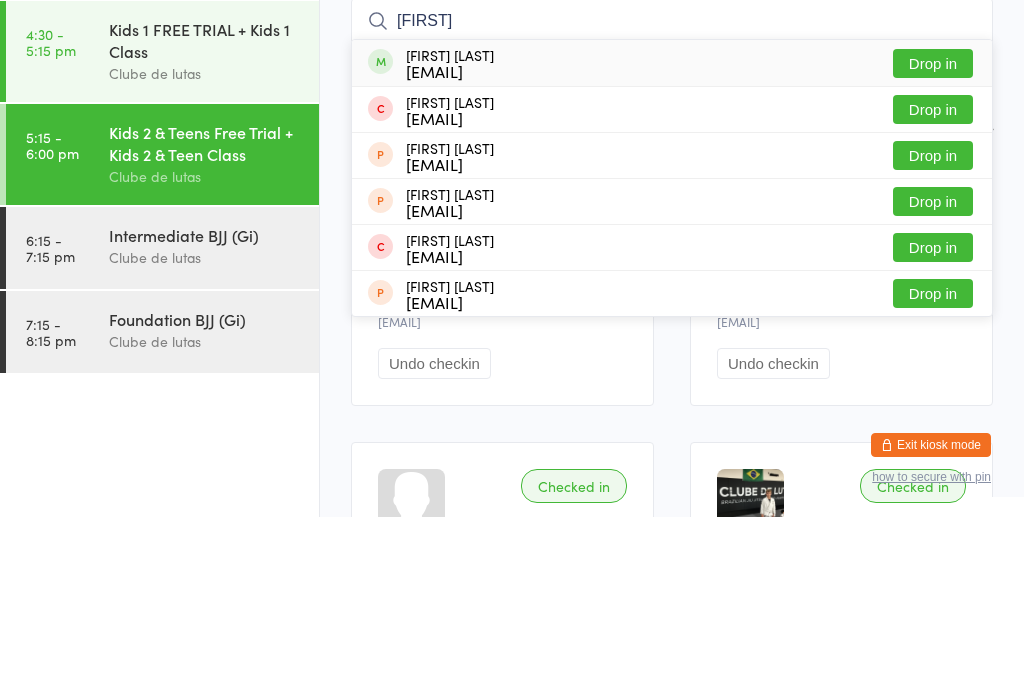 type on "[FIRST]" 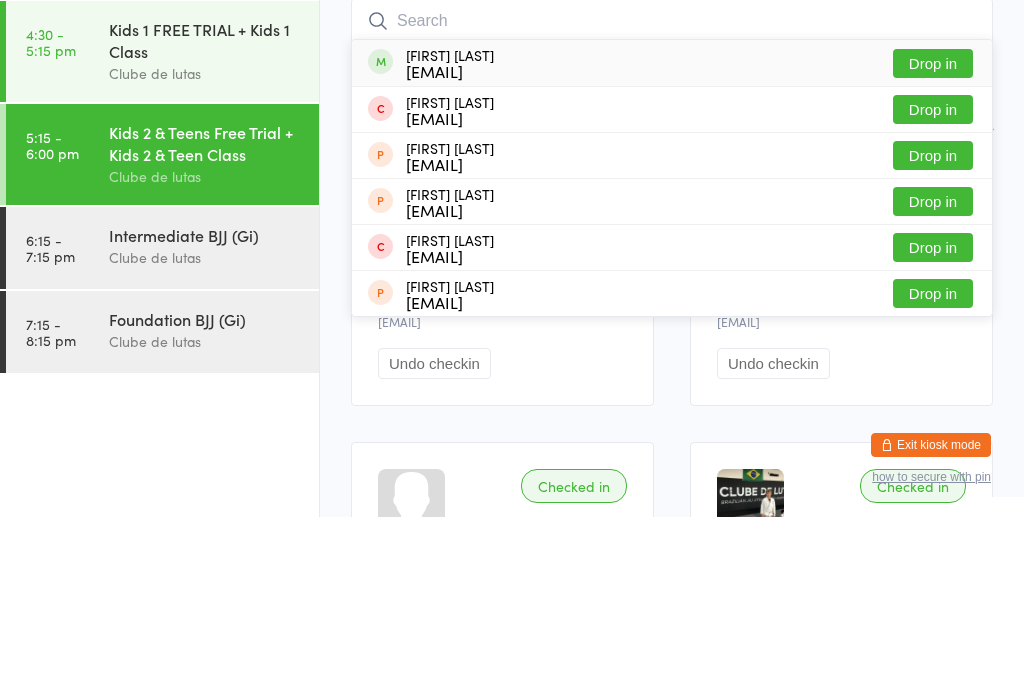 scroll, scrollTop: 181, scrollLeft: 0, axis: vertical 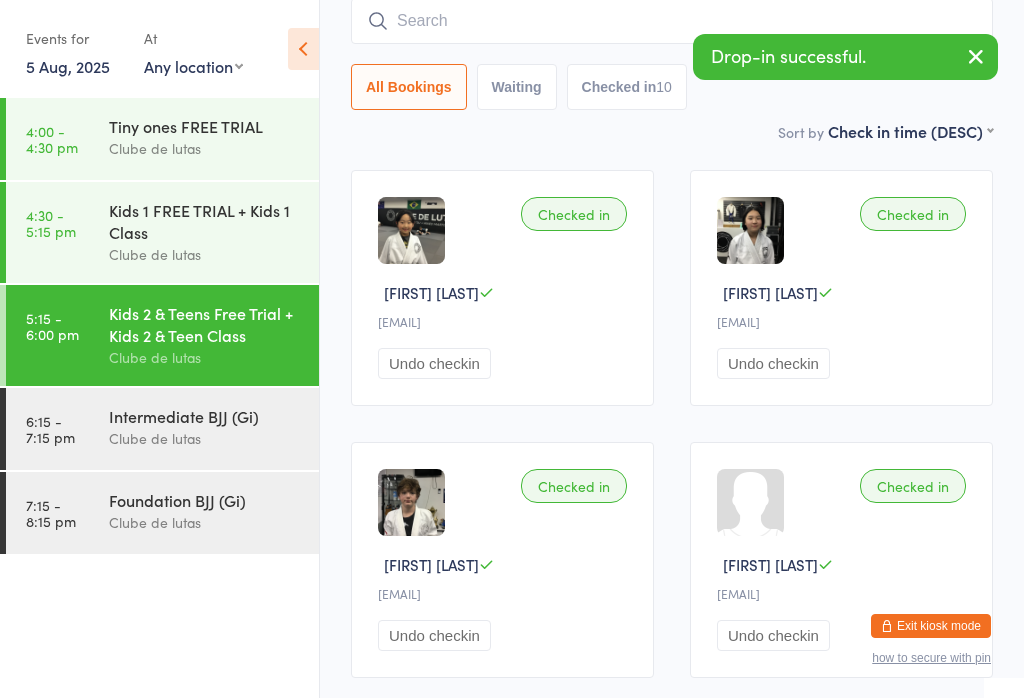 click at bounding box center [672, 21] 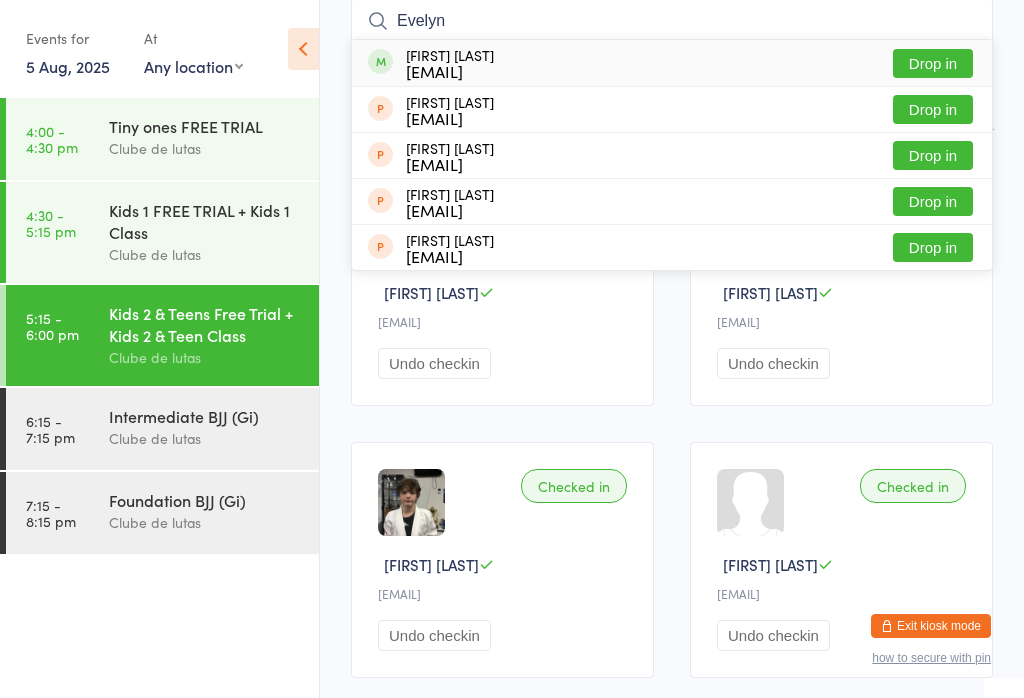type on "Evelyn" 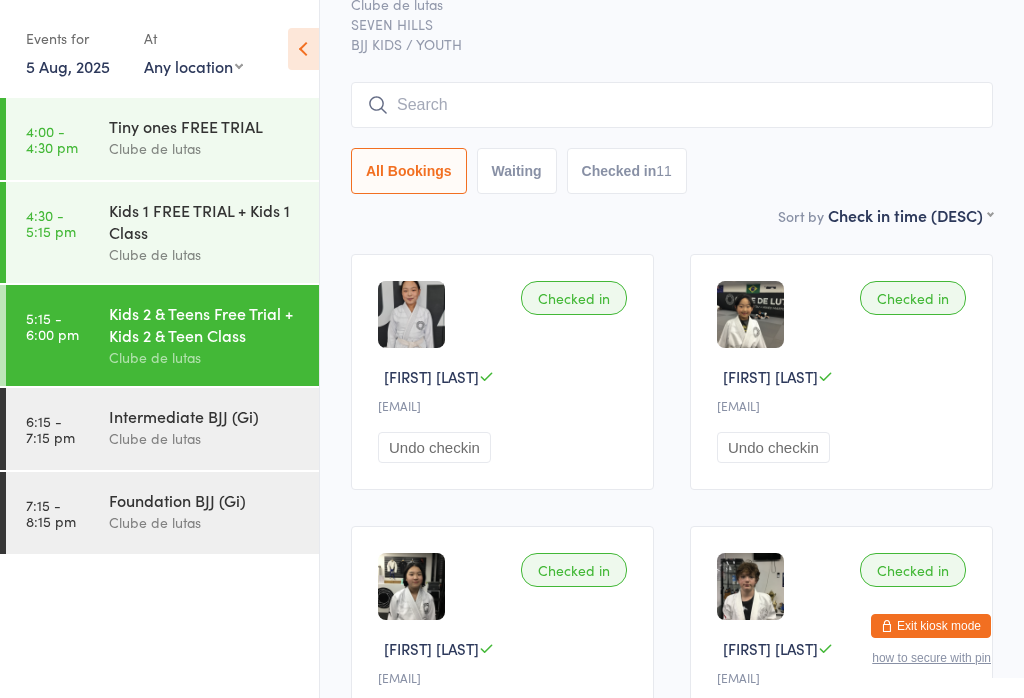 scroll, scrollTop: 98, scrollLeft: 0, axis: vertical 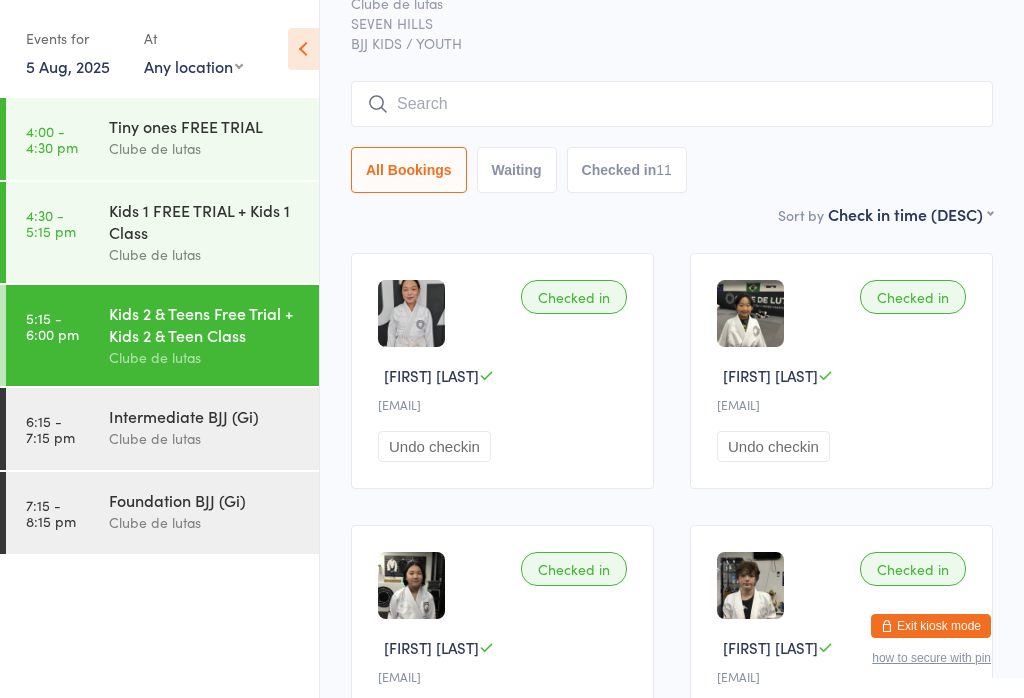 click on "Kids 1 FREE TRIAL + Kids 1 Class" at bounding box center (205, 221) 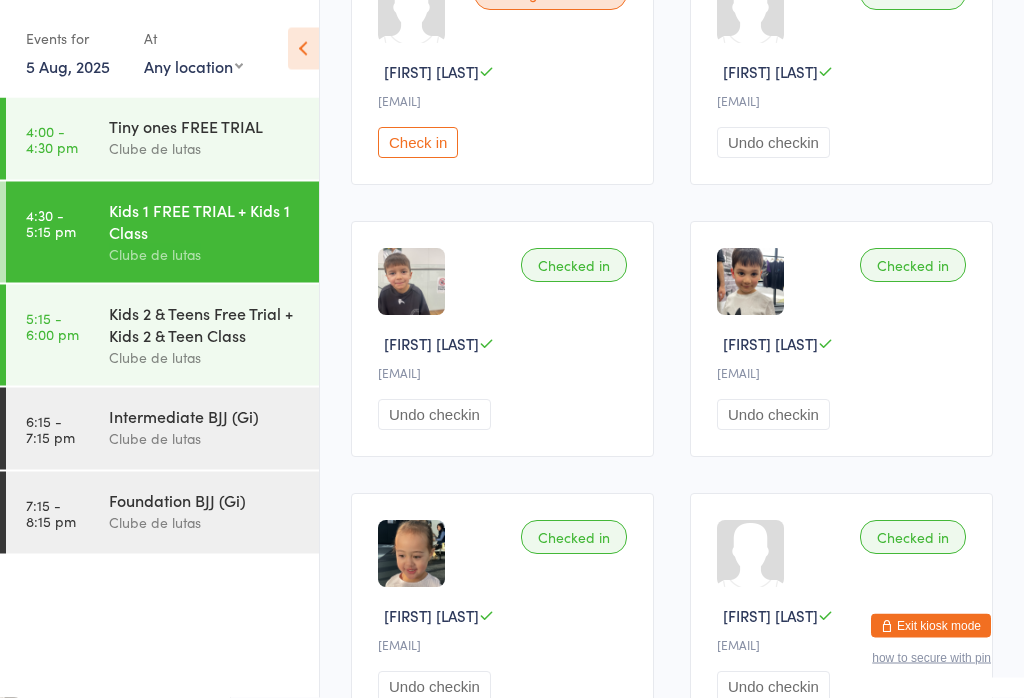 scroll, scrollTop: 353, scrollLeft: 0, axis: vertical 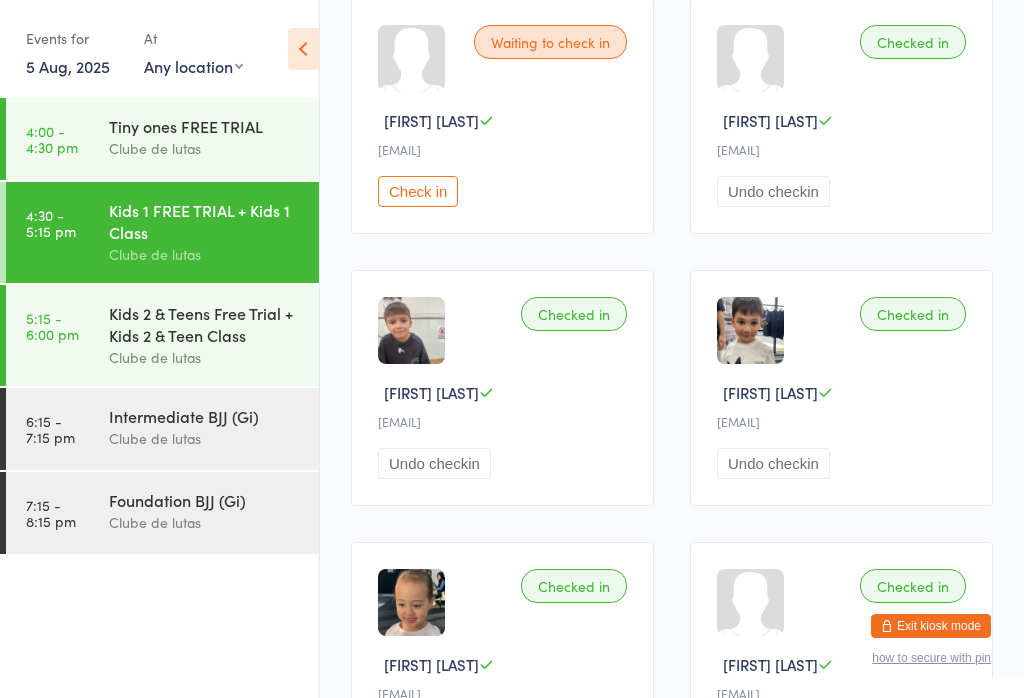 click on "5:15 - 6:00 pm Kids 2 & Teens Free Trial + Kids 2 & Teen Class Clube de lutas" at bounding box center (162, 335) 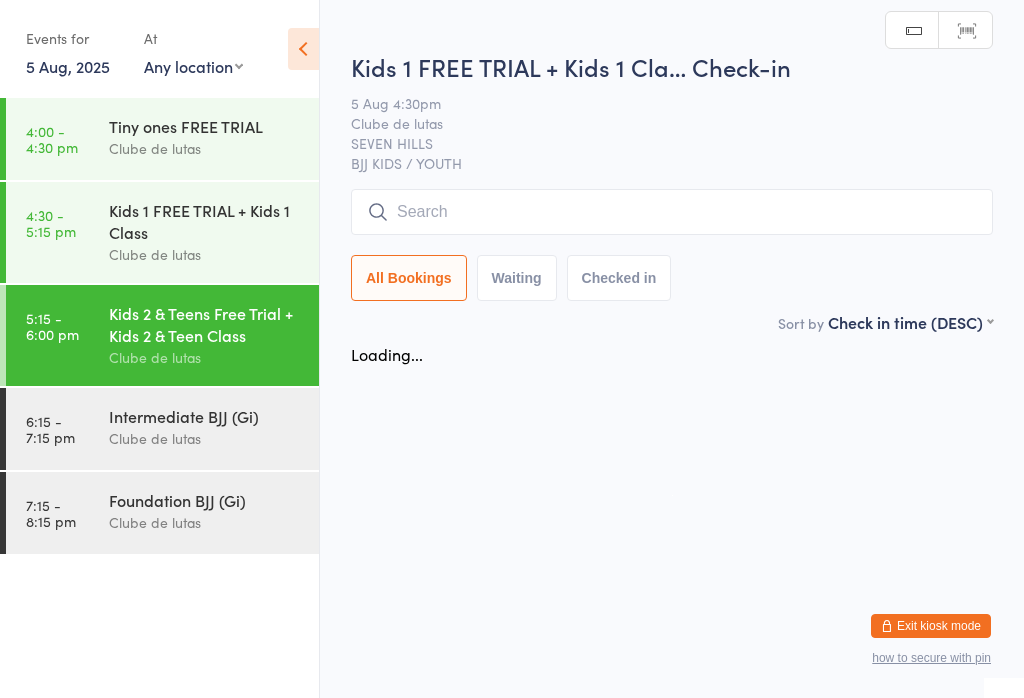 scroll, scrollTop: 0, scrollLeft: 0, axis: both 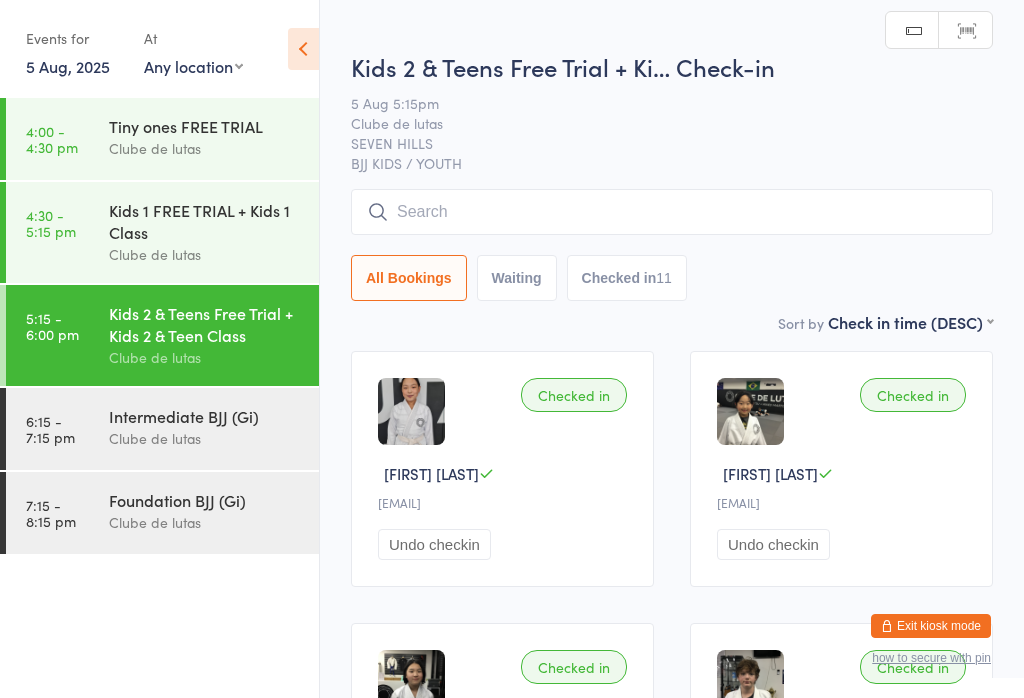 click at bounding box center [672, 212] 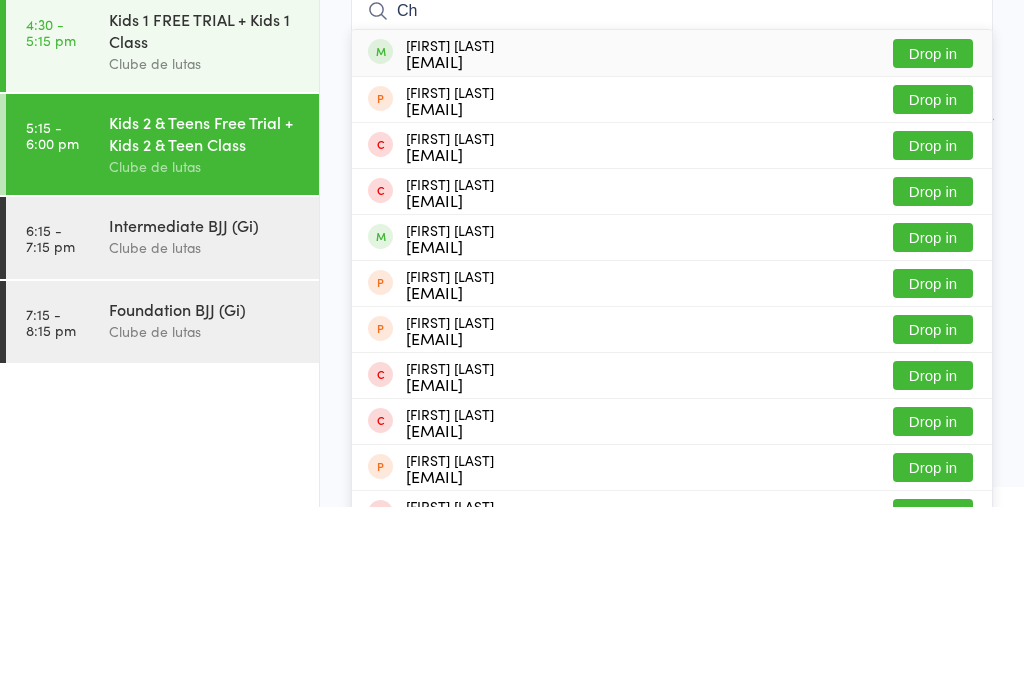 type on "C" 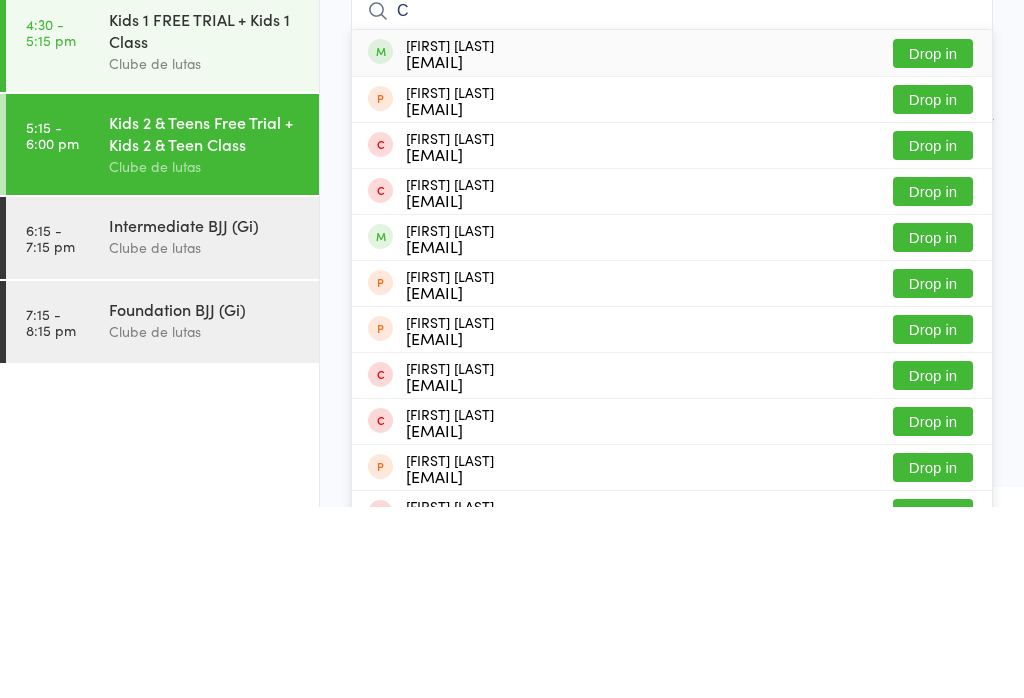 type 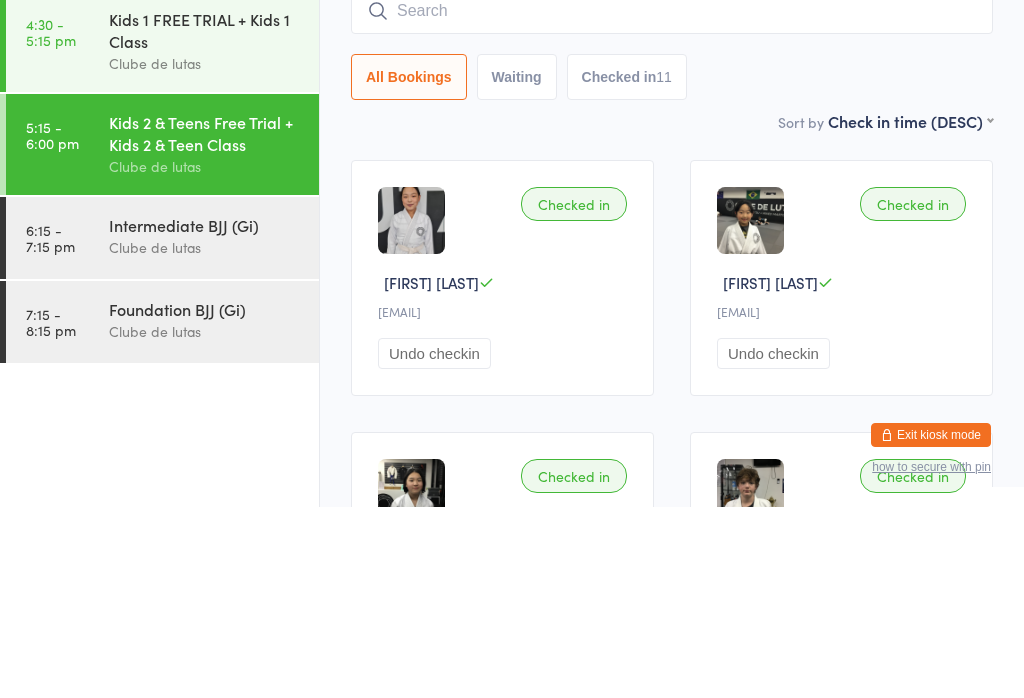 click on "Clube de lutas" at bounding box center (205, 438) 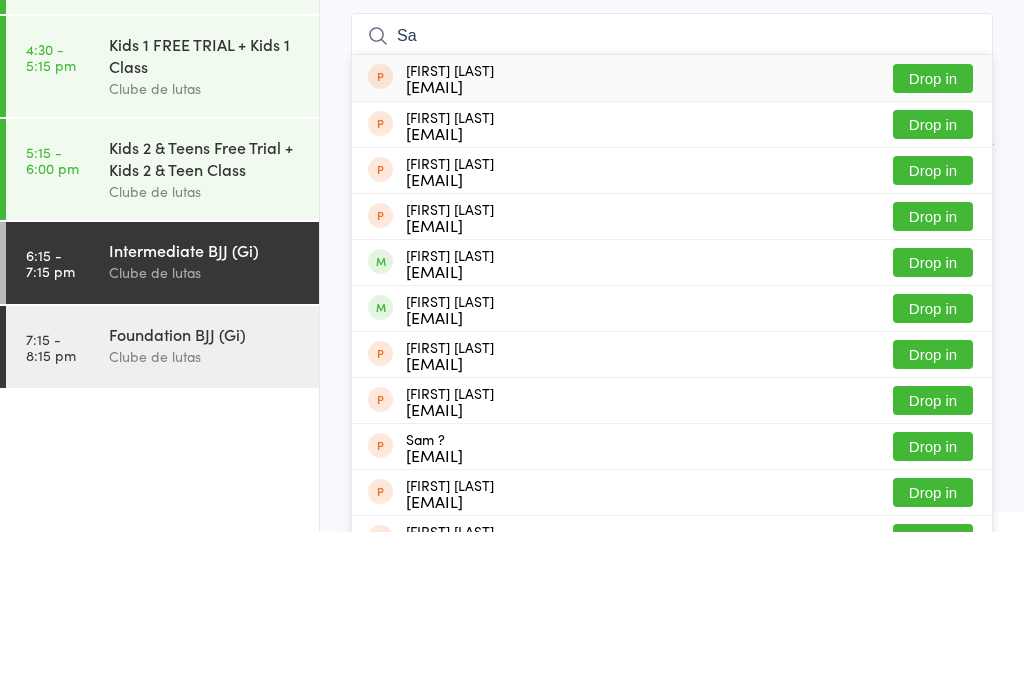 type on "S" 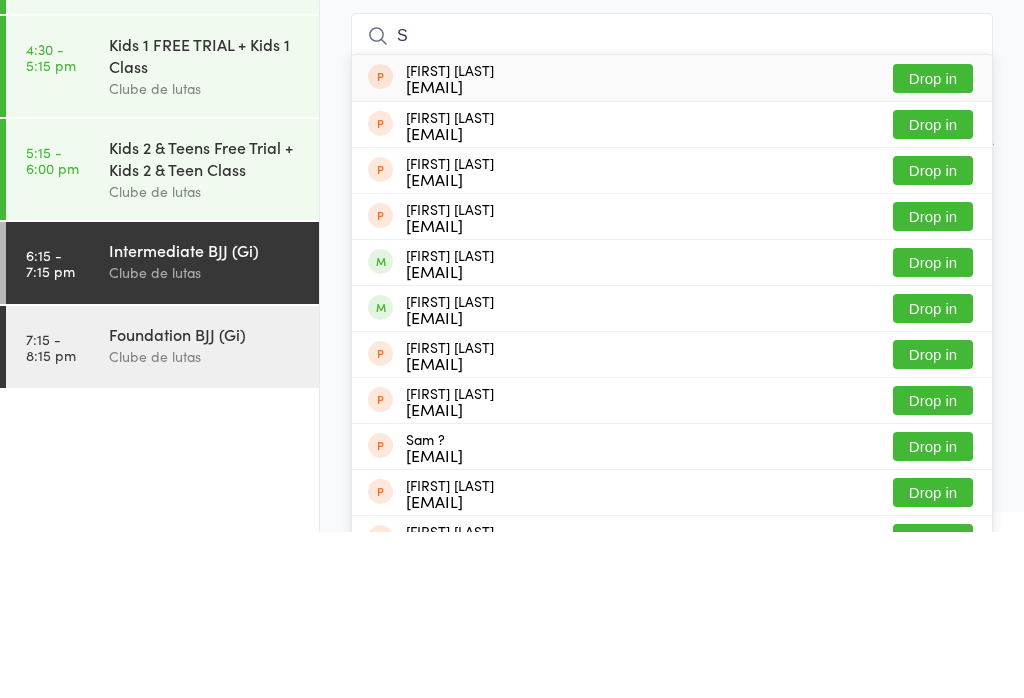 type 